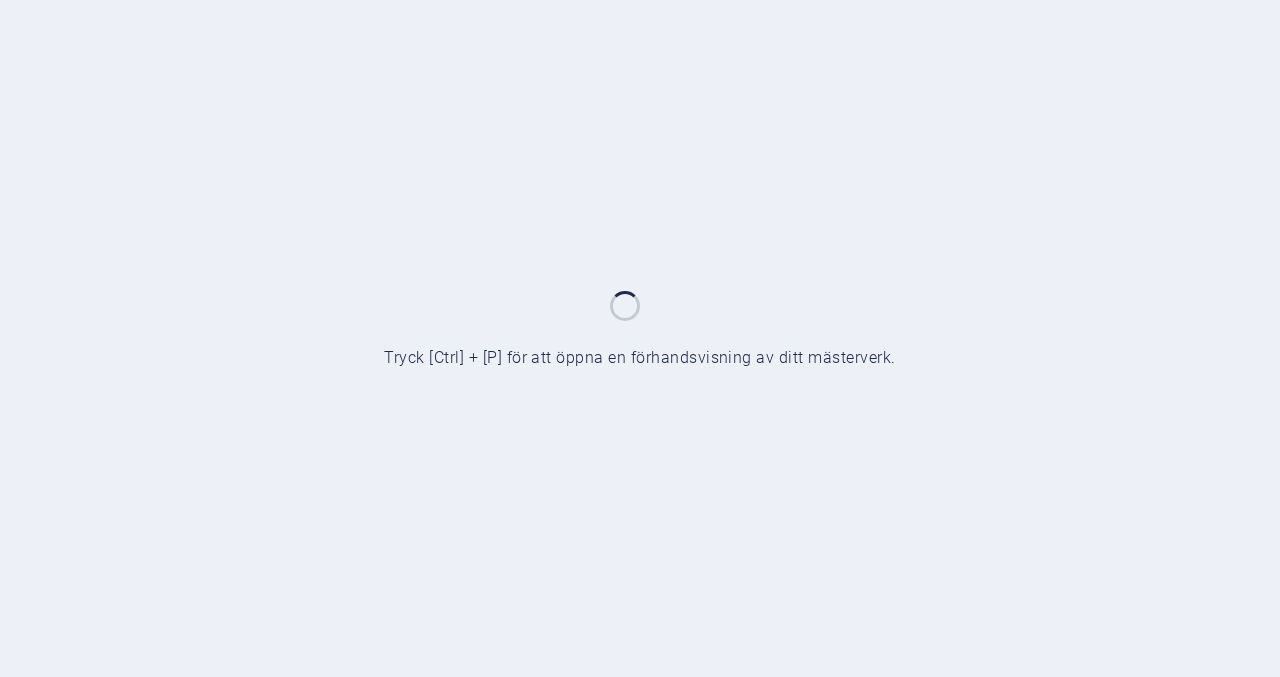 scroll, scrollTop: 0, scrollLeft: 0, axis: both 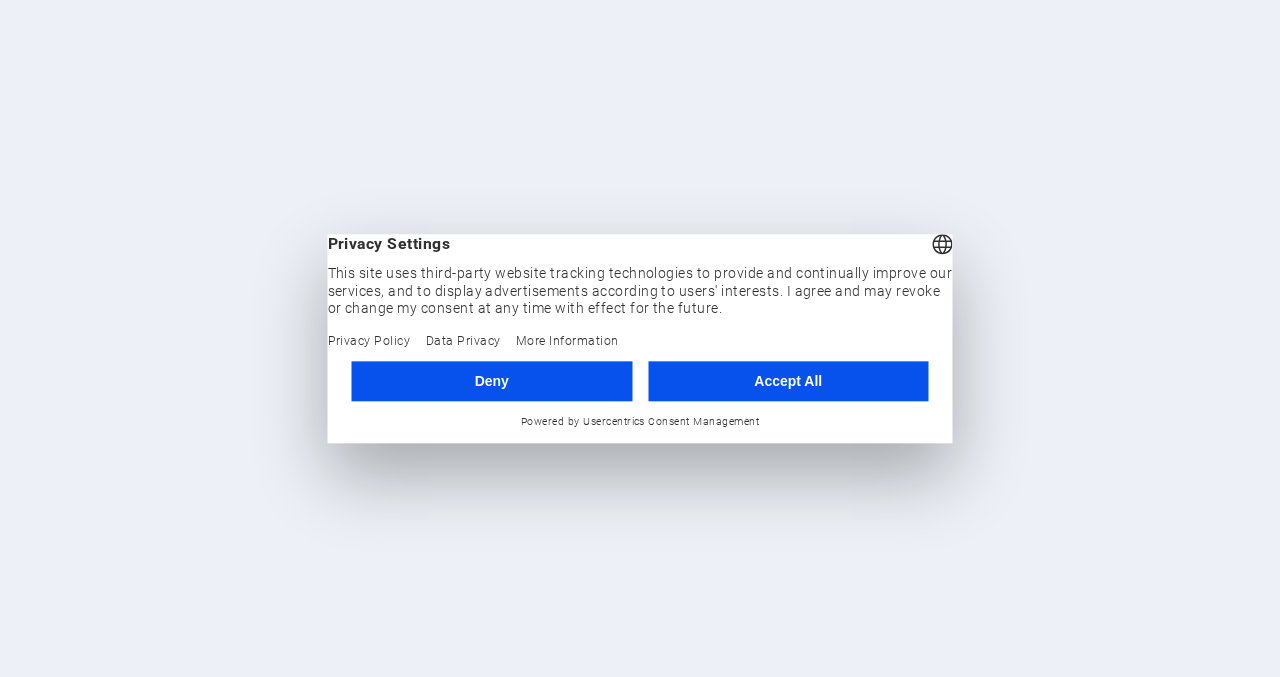 click on "Accept All" at bounding box center (788, 381) 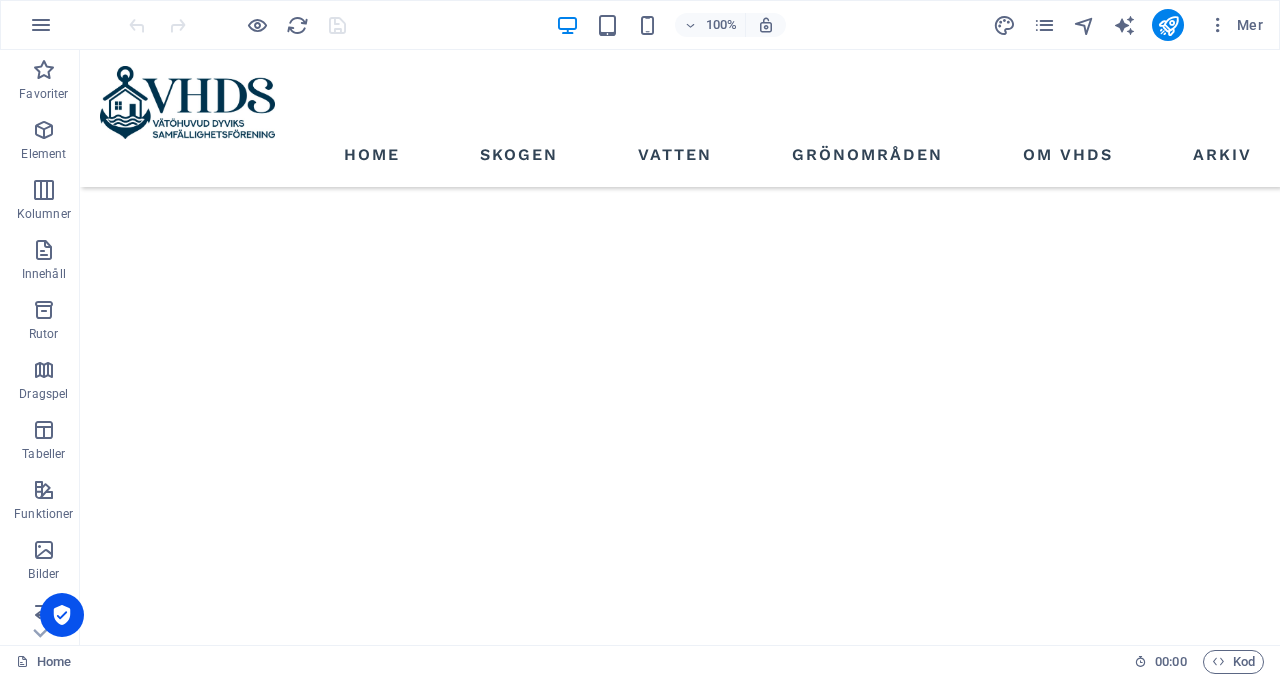 scroll, scrollTop: 1429, scrollLeft: 0, axis: vertical 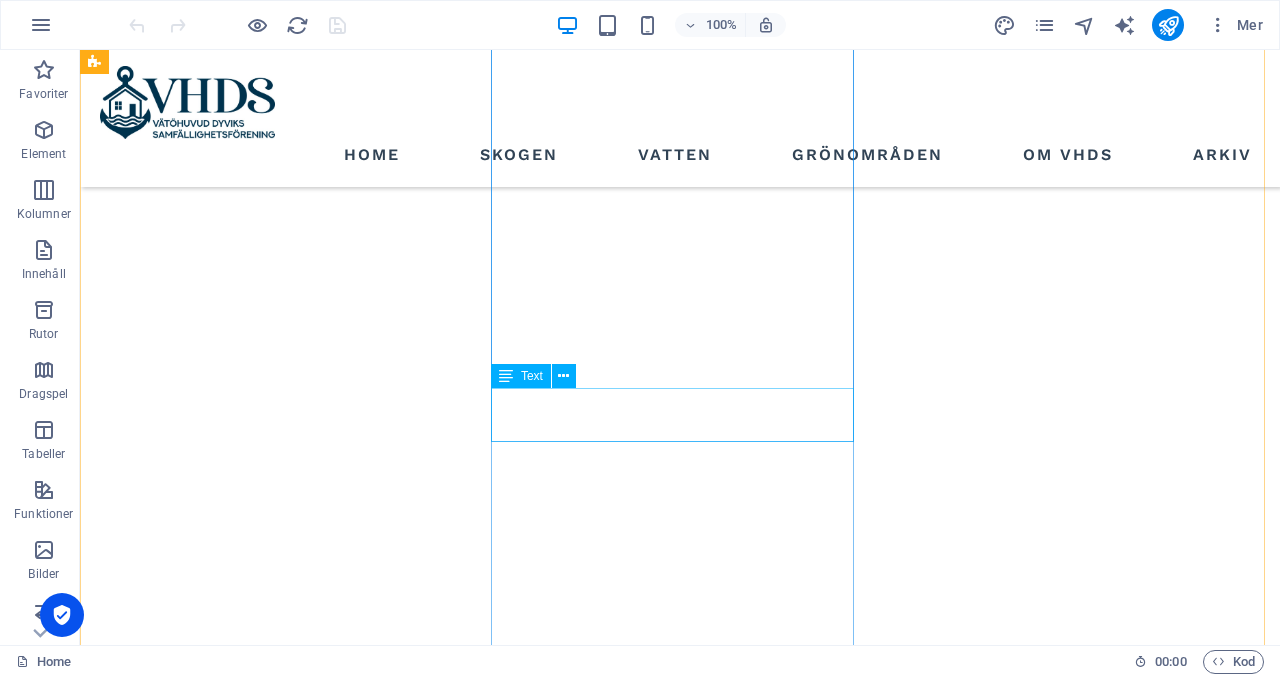click on "Text" at bounding box center [532, 376] 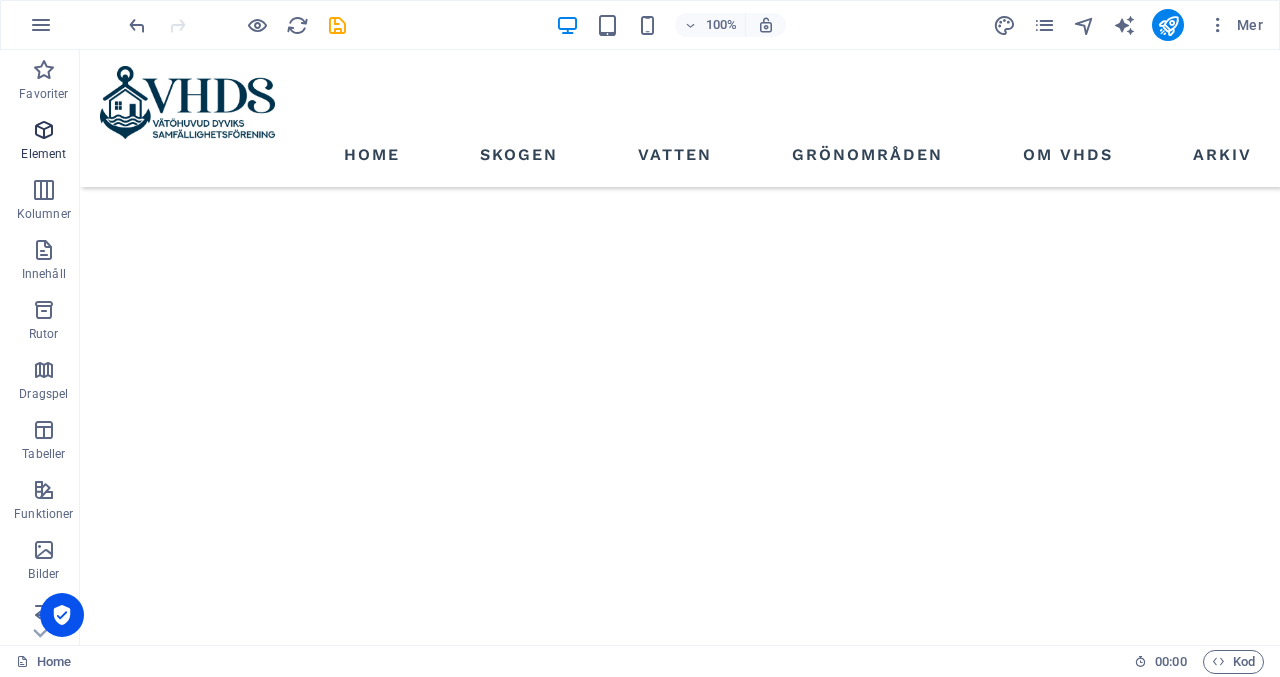 click on "Element" at bounding box center [44, 142] 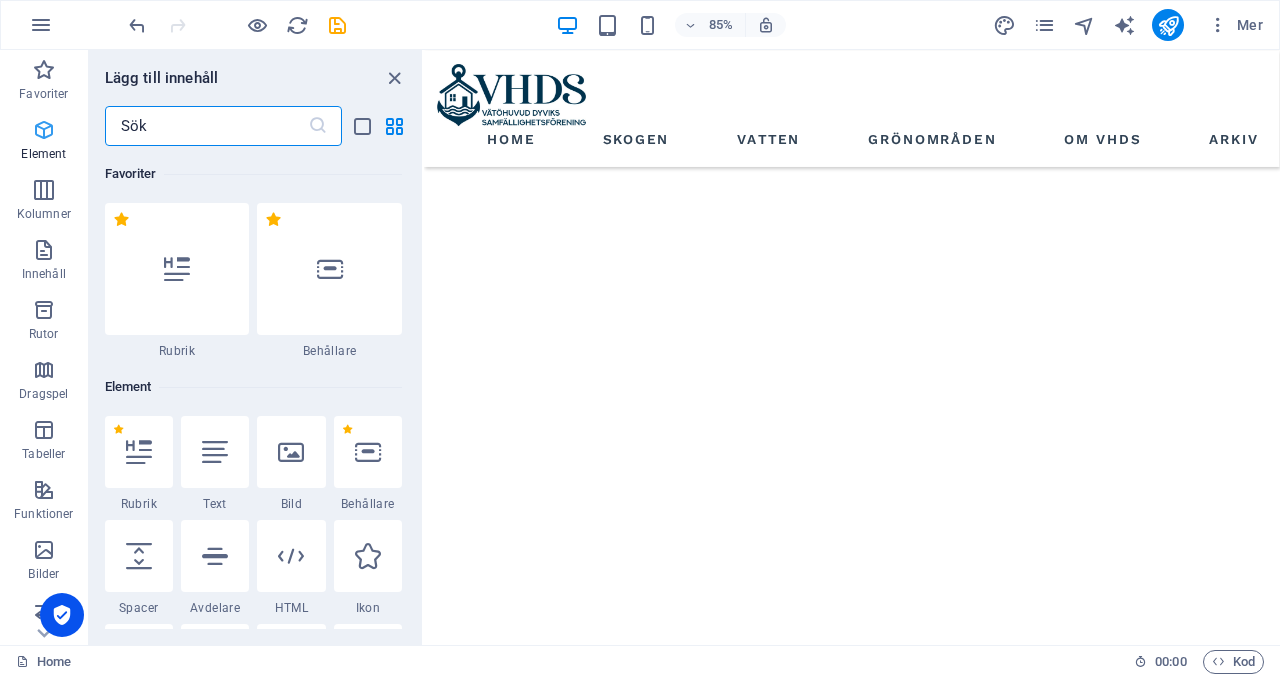 scroll, scrollTop: 1483, scrollLeft: 0, axis: vertical 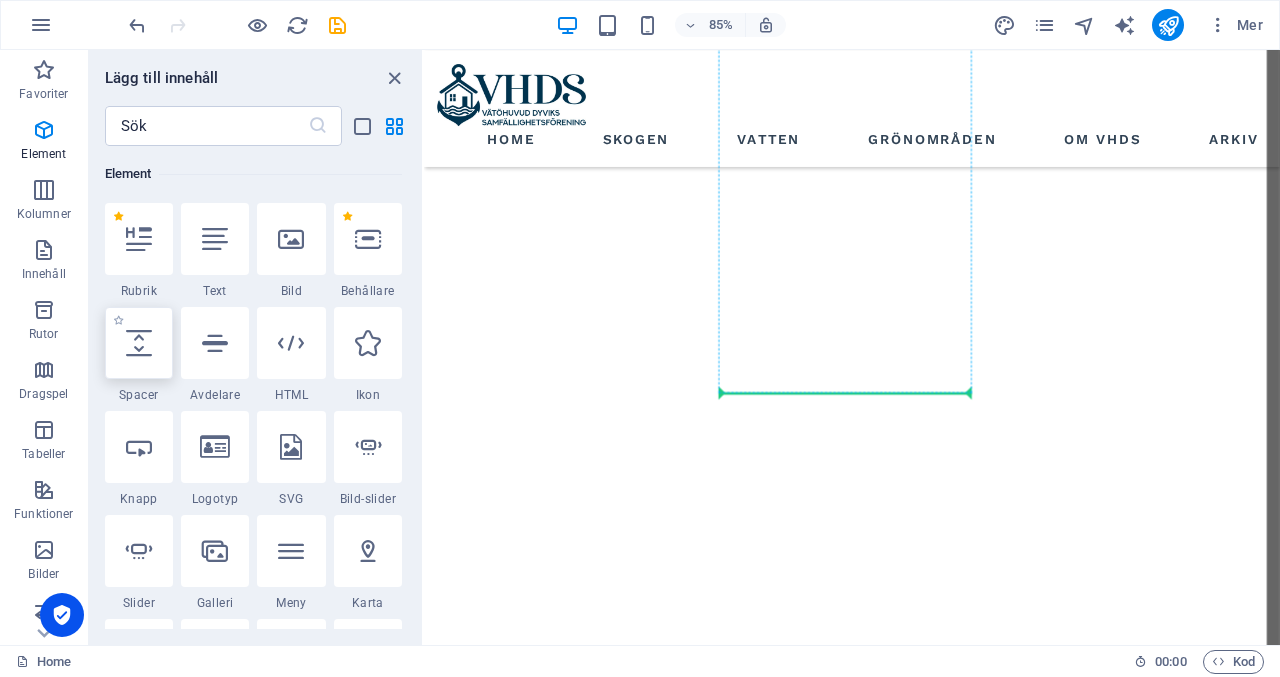 select on "px" 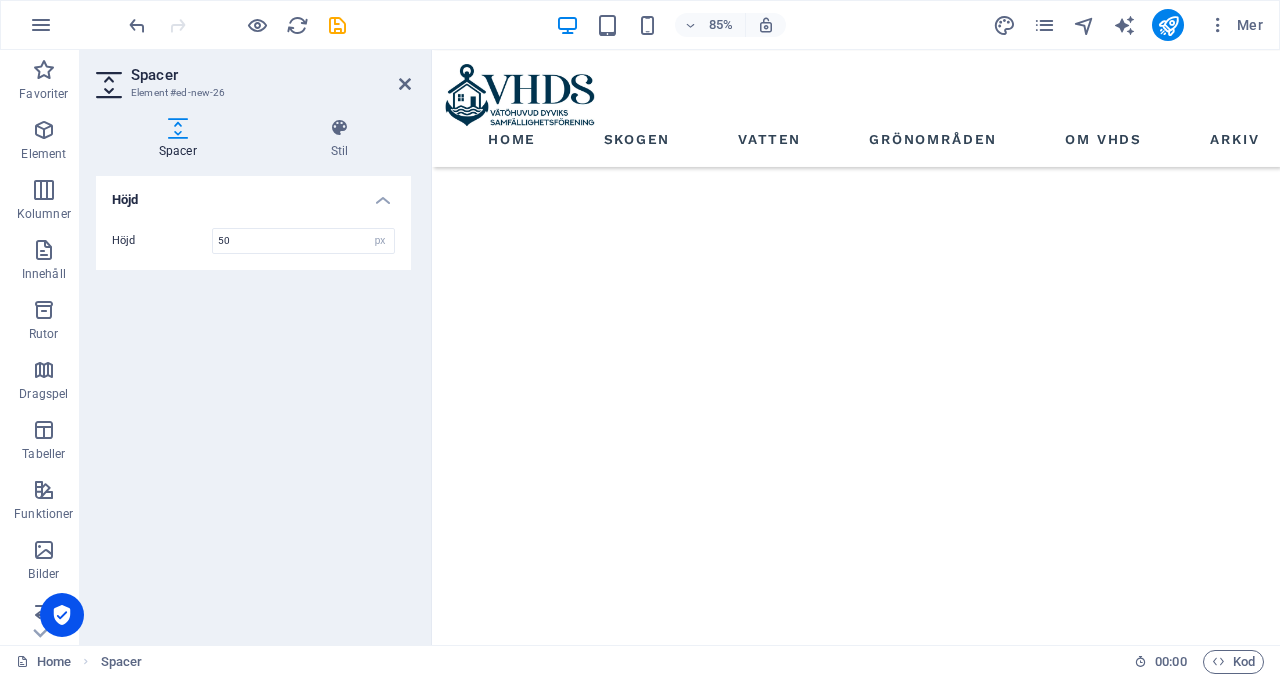 scroll, scrollTop: 1542, scrollLeft: 0, axis: vertical 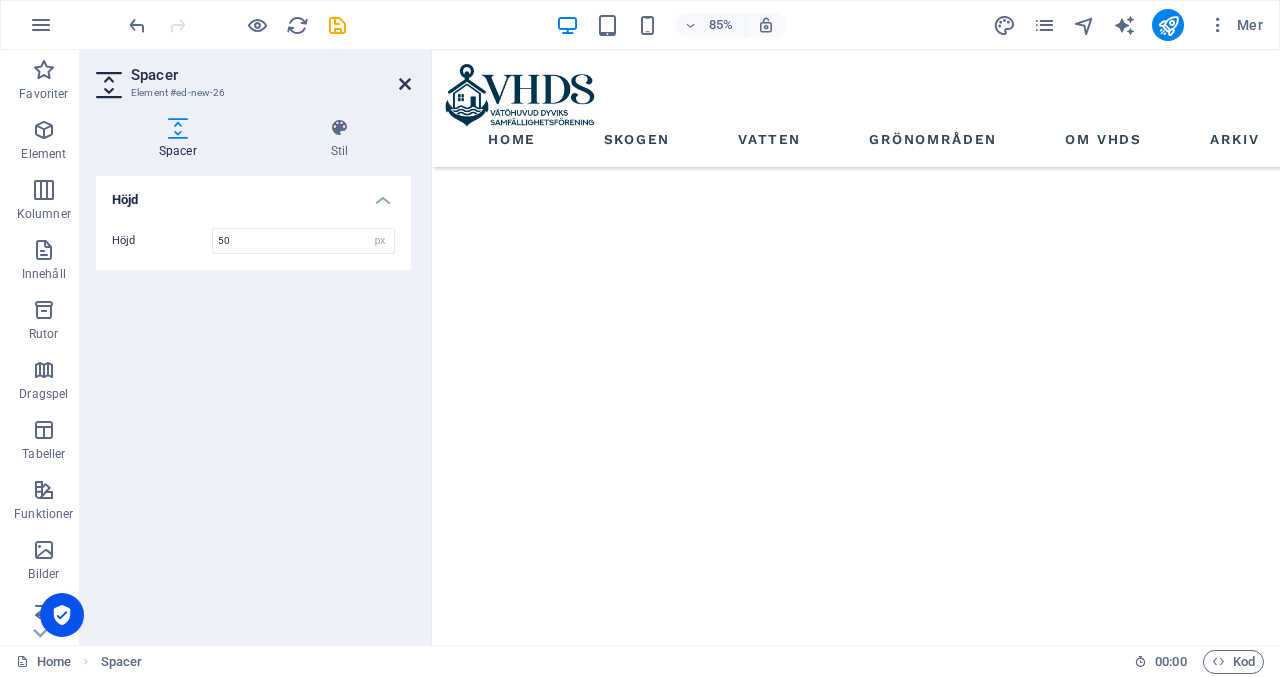 click at bounding box center [405, 84] 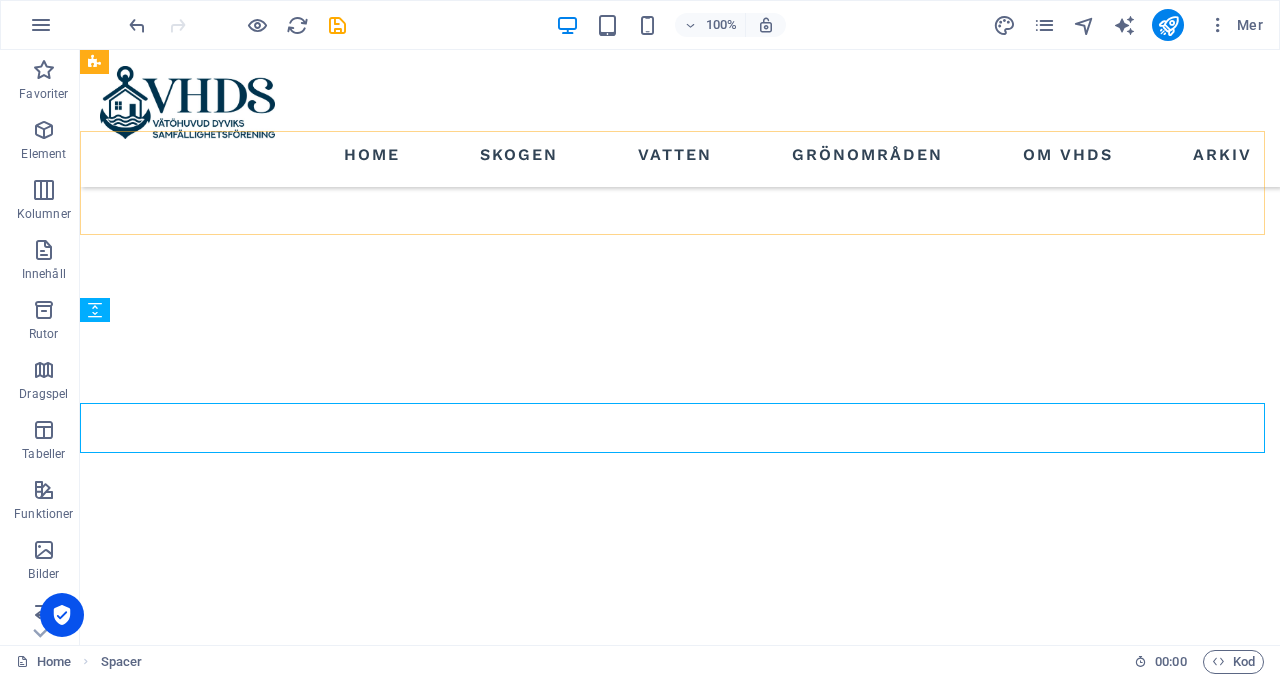 scroll, scrollTop: 2408, scrollLeft: 0, axis: vertical 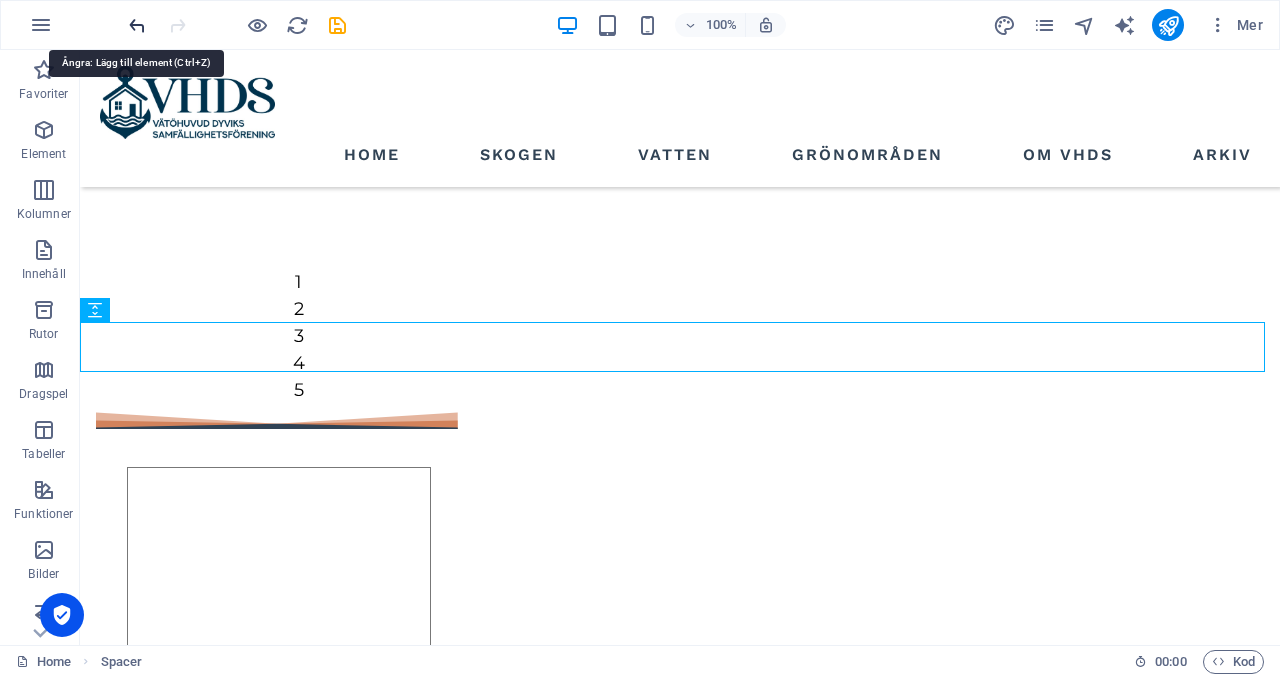 click at bounding box center [137, 25] 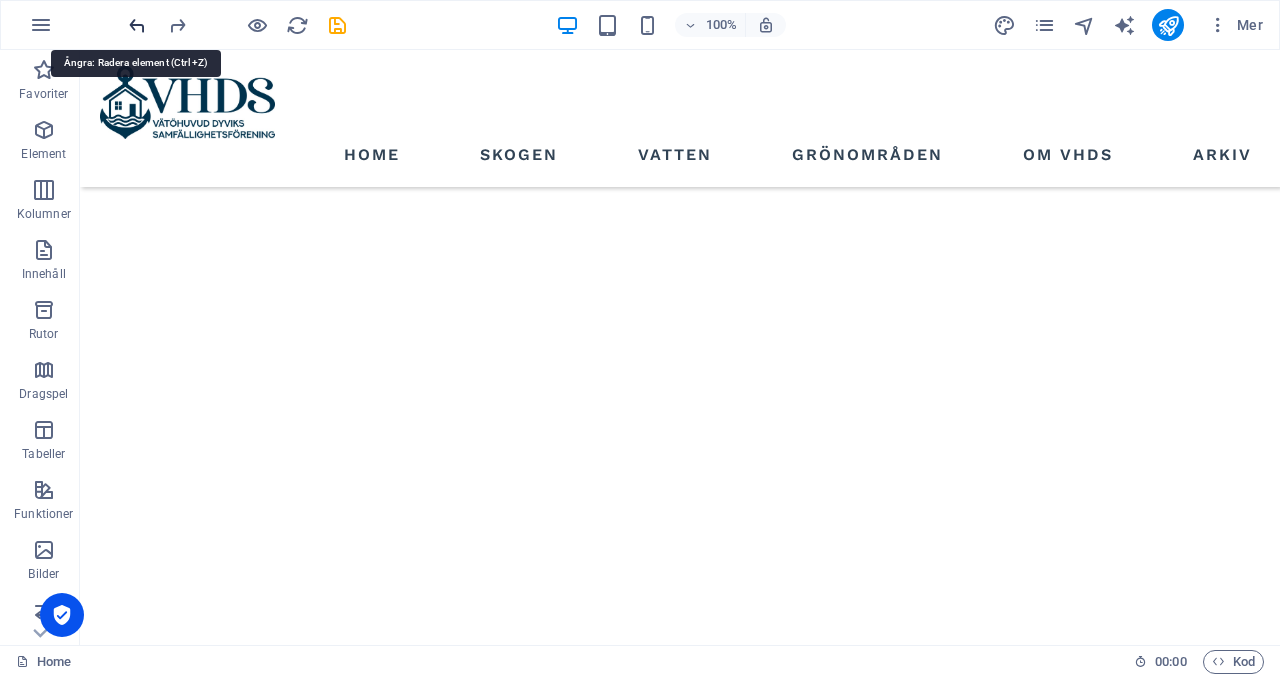 scroll, scrollTop: 1468, scrollLeft: 0, axis: vertical 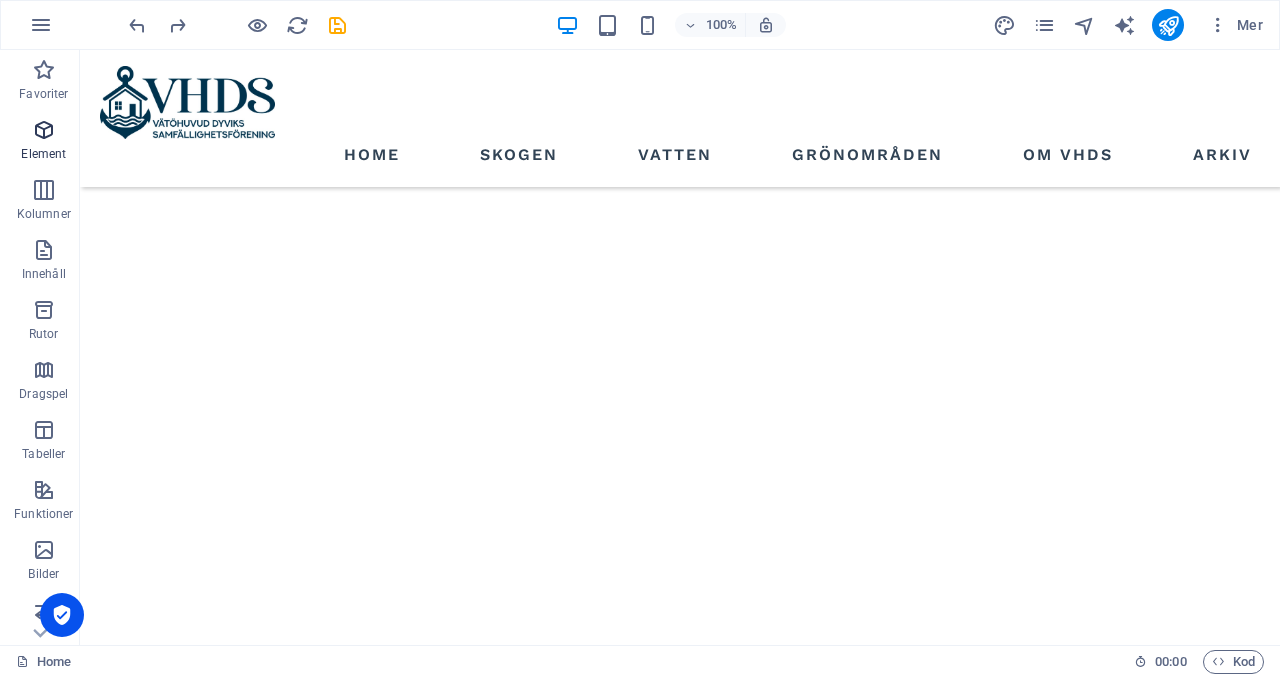 click at bounding box center (44, 130) 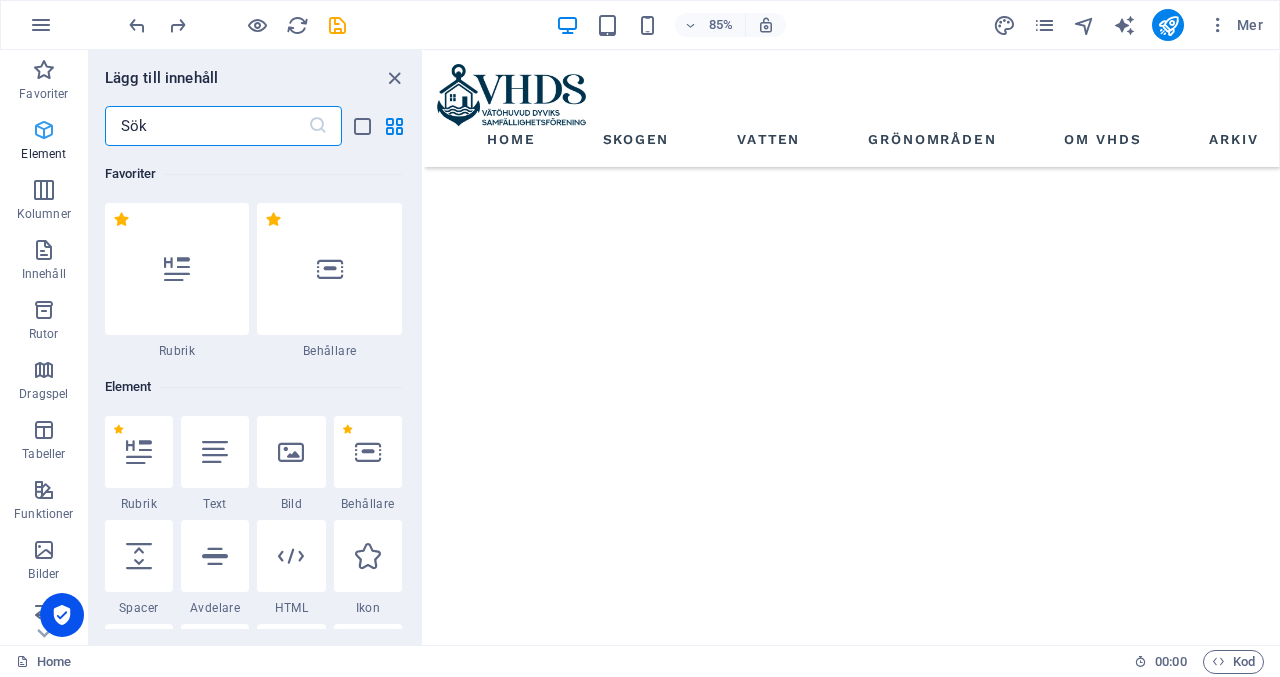 scroll, scrollTop: 1522, scrollLeft: 0, axis: vertical 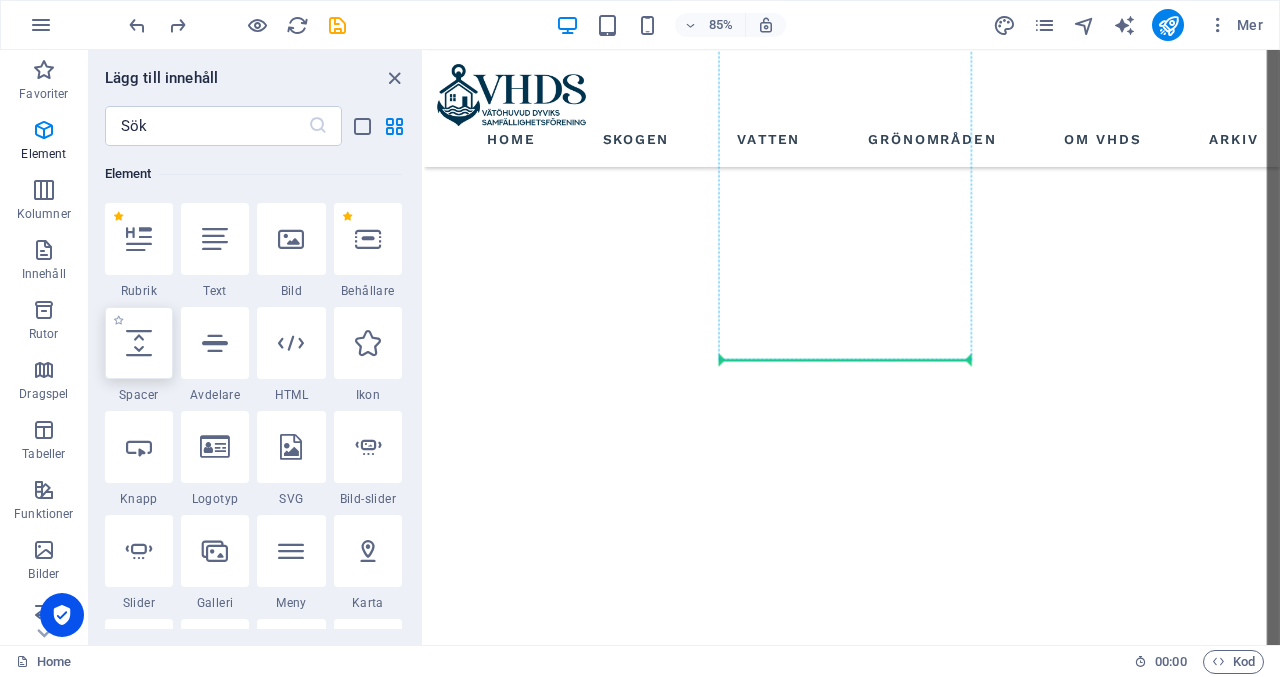 select on "px" 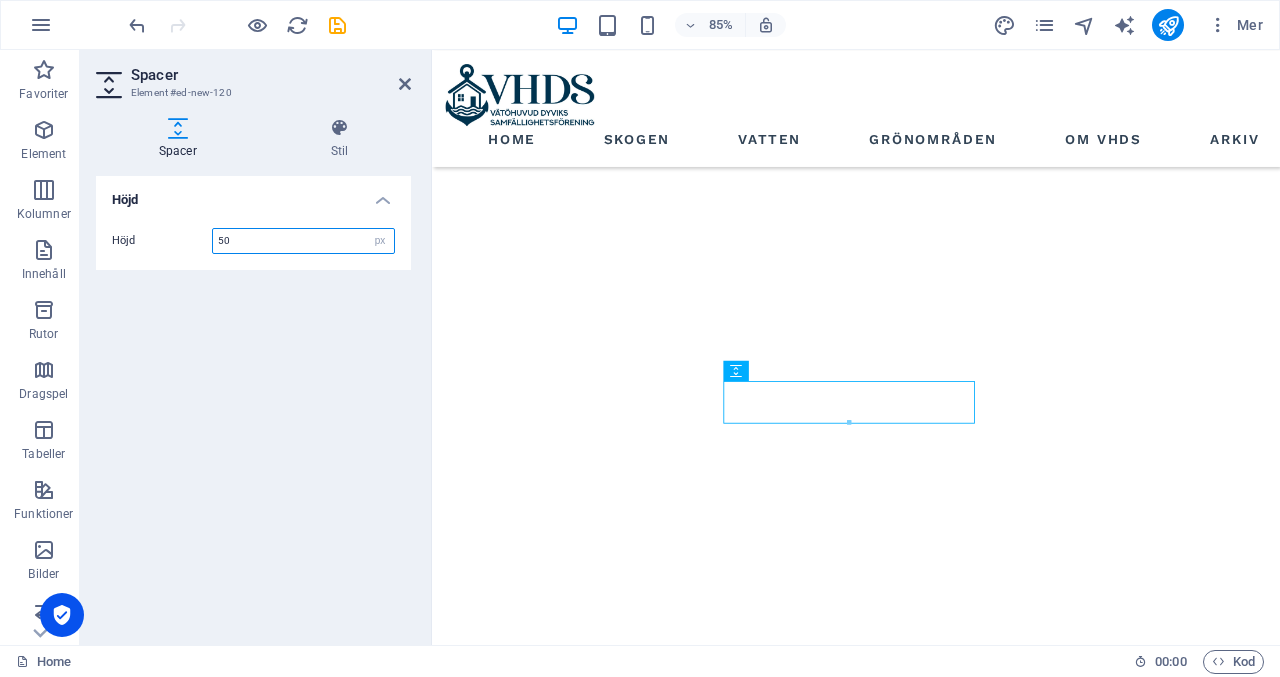 scroll, scrollTop: 1550, scrollLeft: 0, axis: vertical 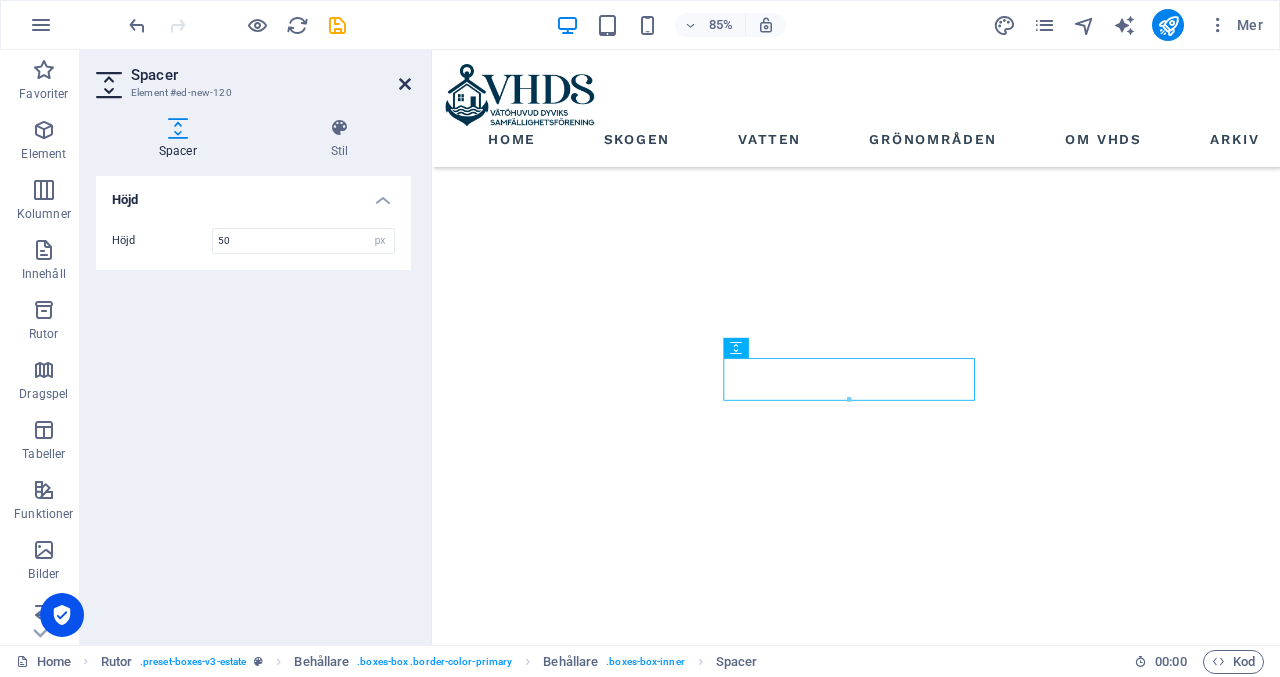 click at bounding box center (405, 84) 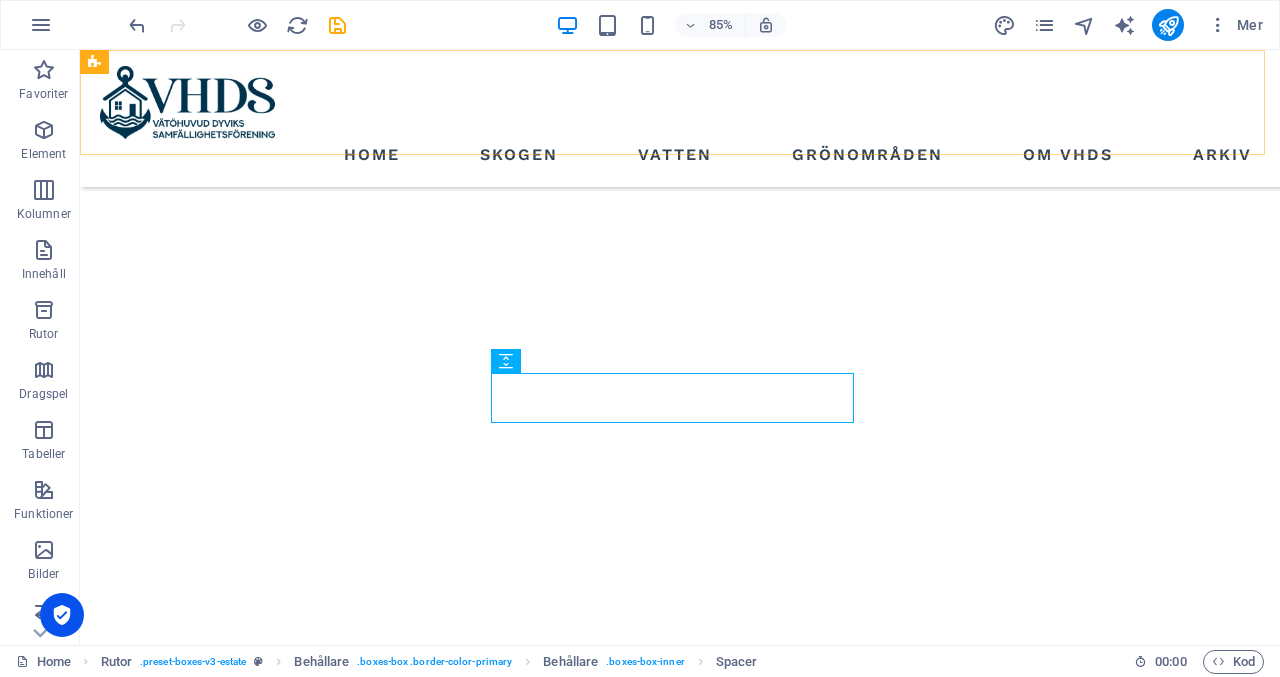 scroll, scrollTop: 1363, scrollLeft: 0, axis: vertical 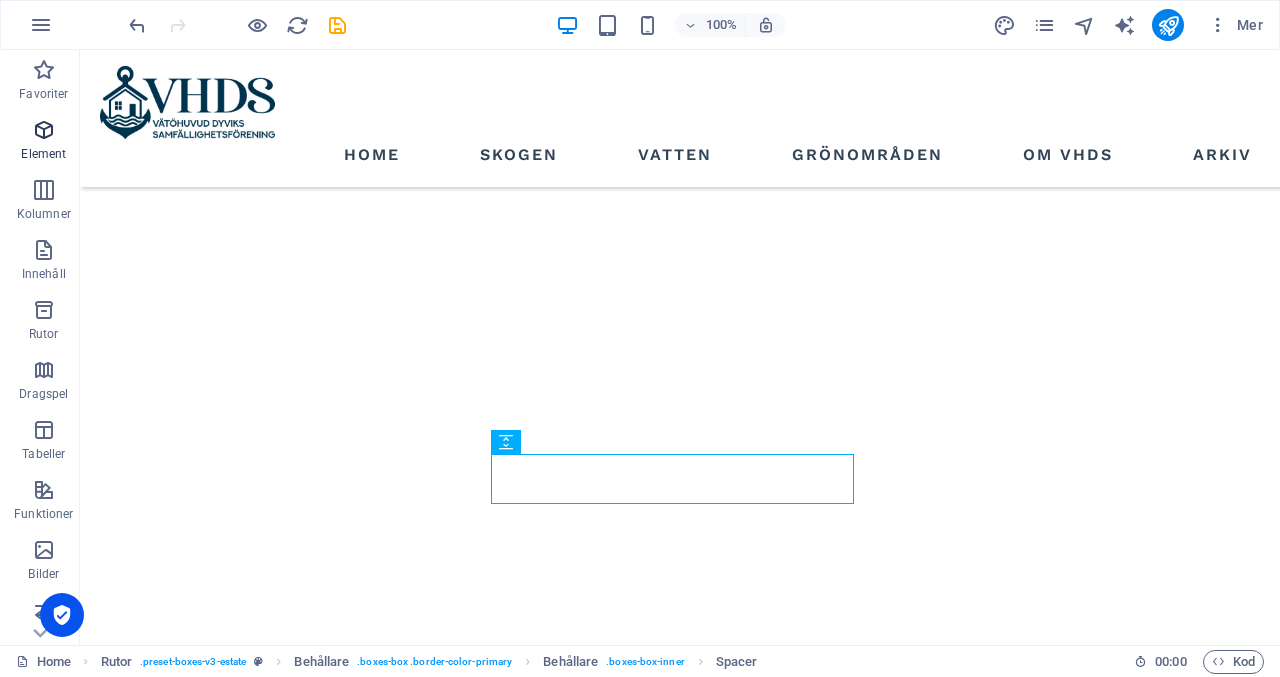 click at bounding box center (44, 130) 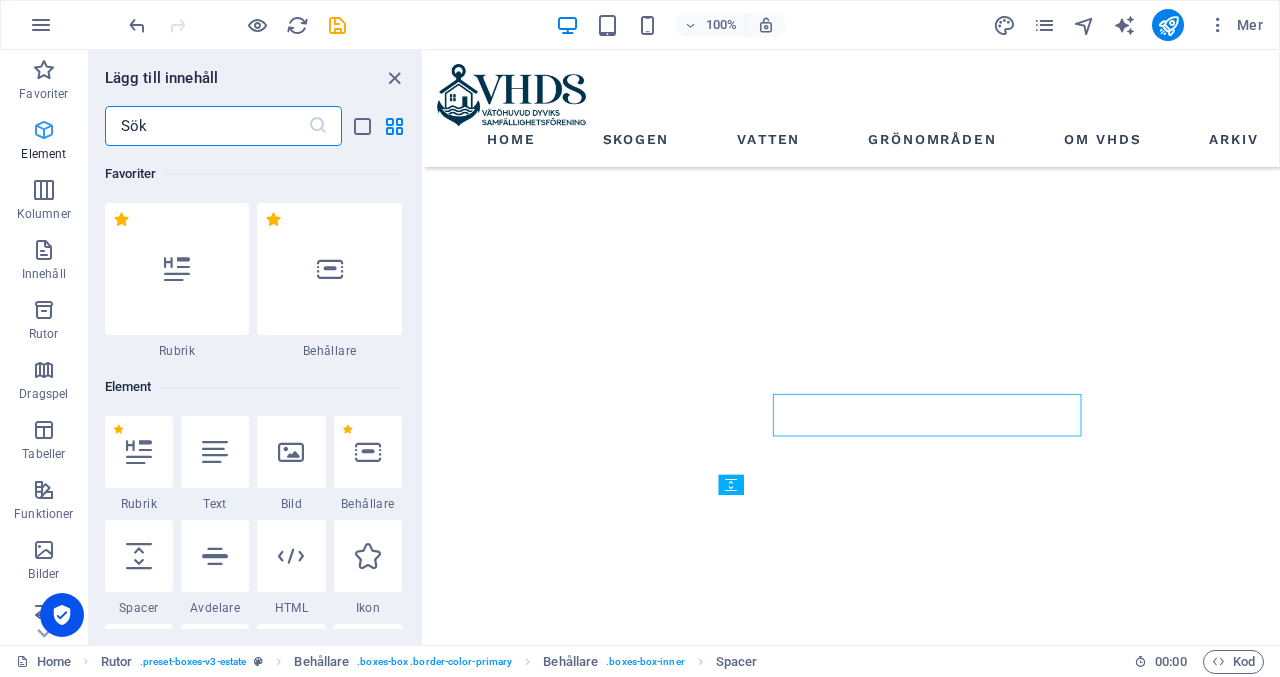 scroll, scrollTop: 1417, scrollLeft: 0, axis: vertical 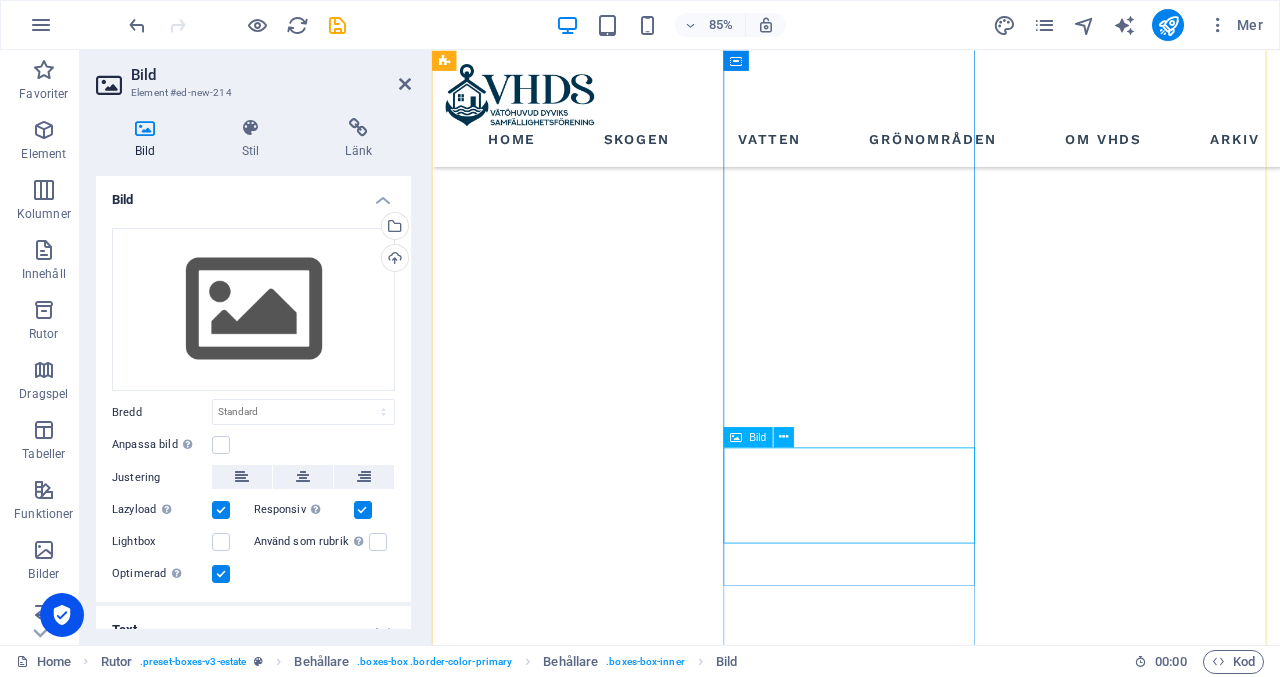 drag, startPoint x: 718, startPoint y: 303, endPoint x: 864, endPoint y: 534, distance: 273.27094 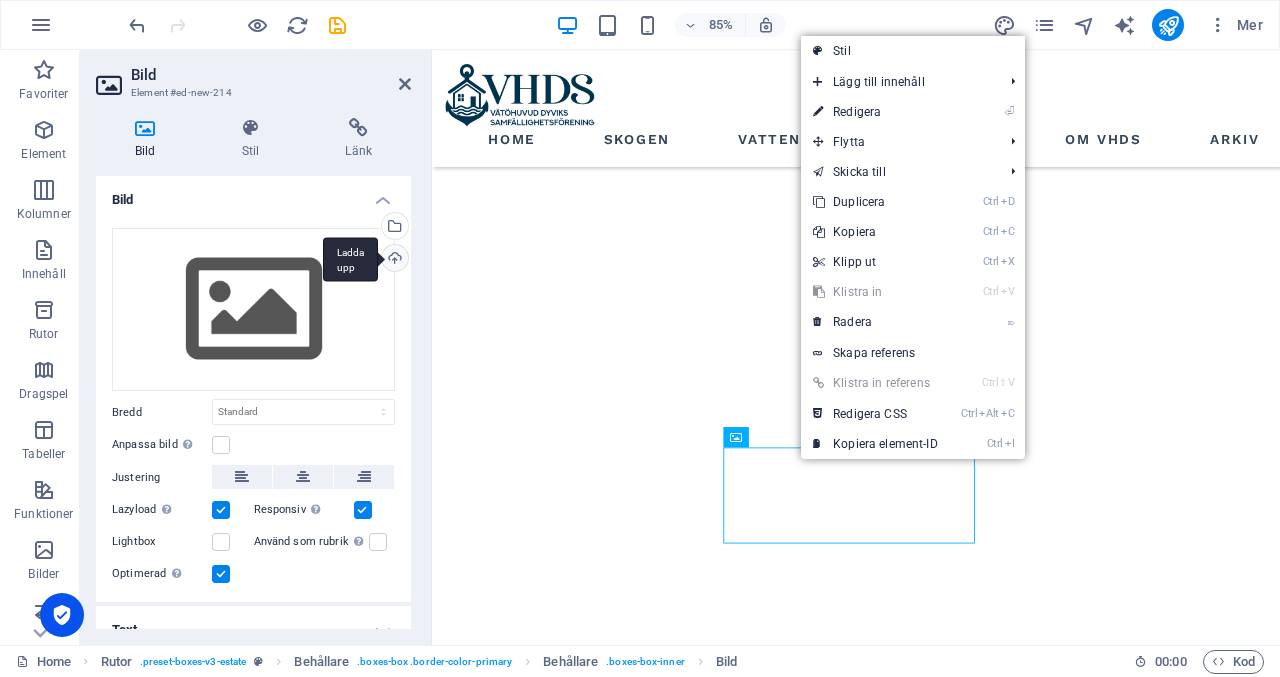 click on "Ladda upp" at bounding box center (393, 260) 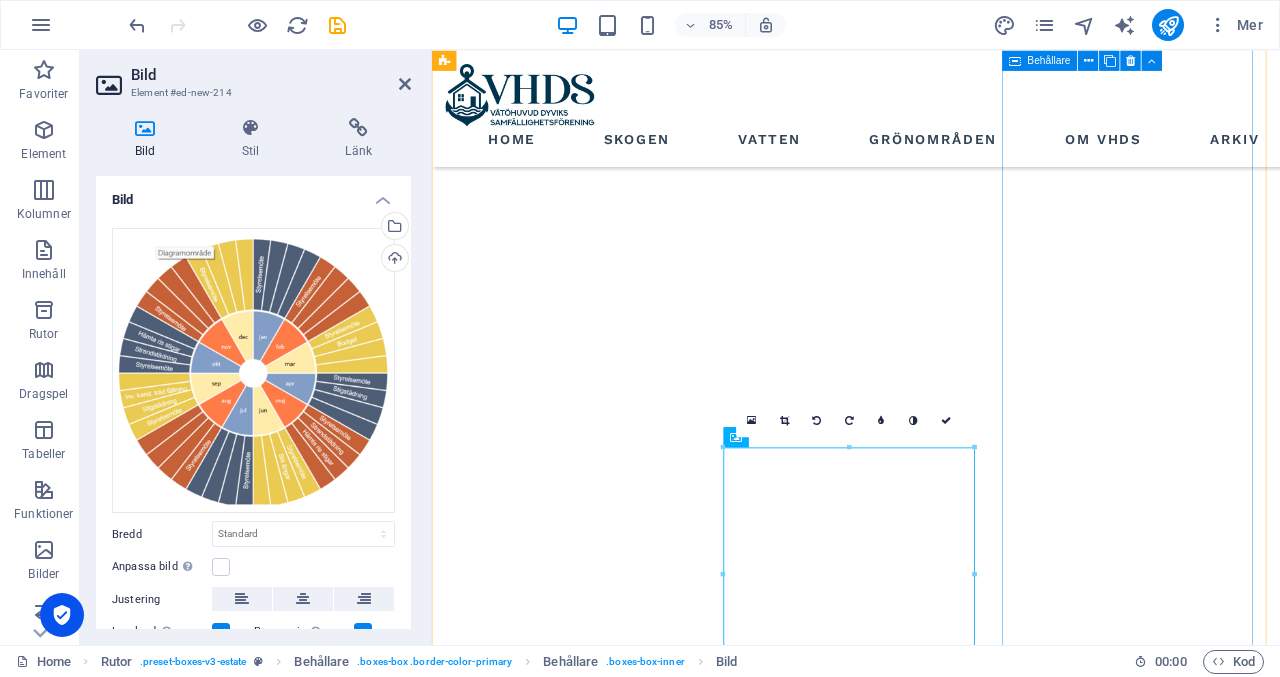 click on "Vätö-huvud dyvik samfällighet Badplatser vattenkvalitet, temperaturer i [GEOGRAPHIC_DATA] Sjörapporten Ålandshav Hur fungerar en samfällighet Avbrottskarta" at bounding box center (598, 6294) 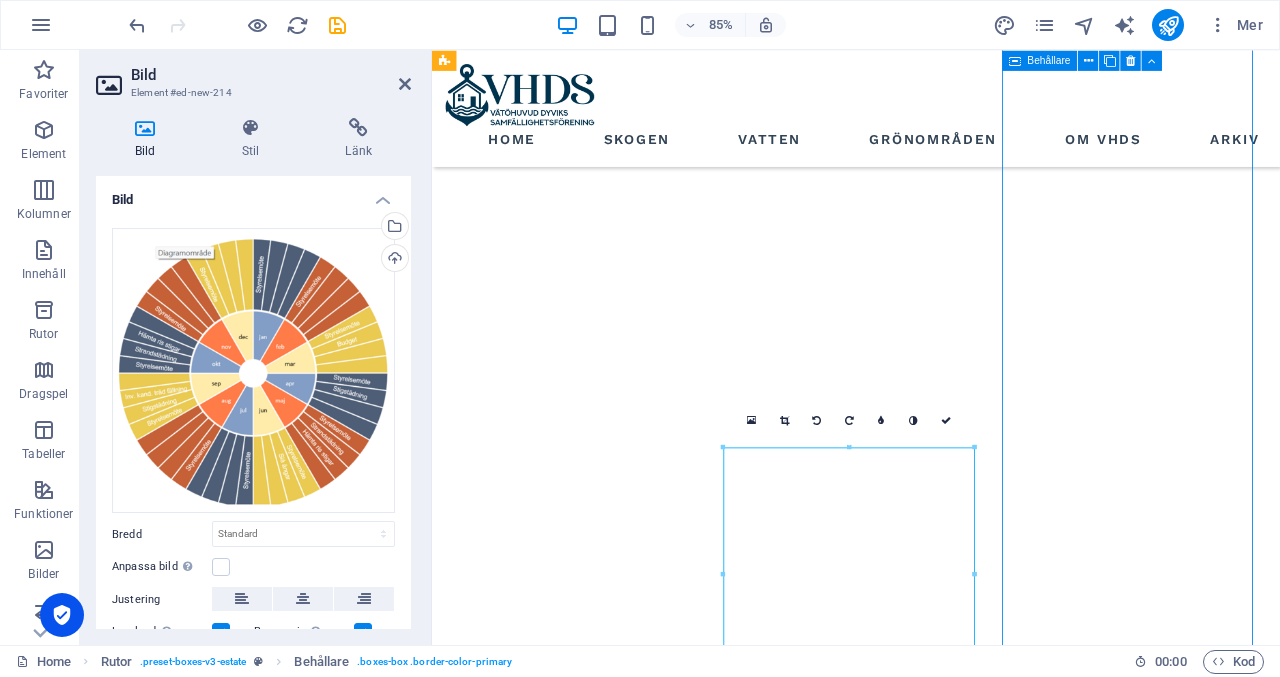 scroll, scrollTop: 1258, scrollLeft: 0, axis: vertical 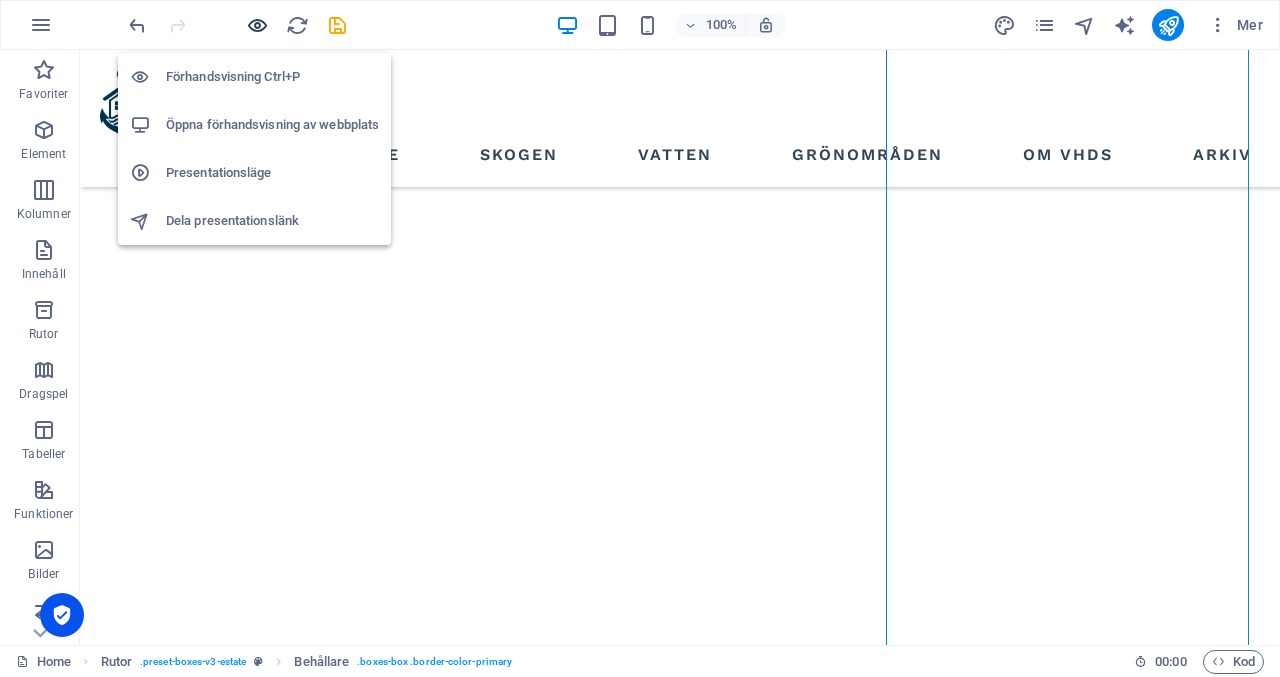 click at bounding box center (257, 25) 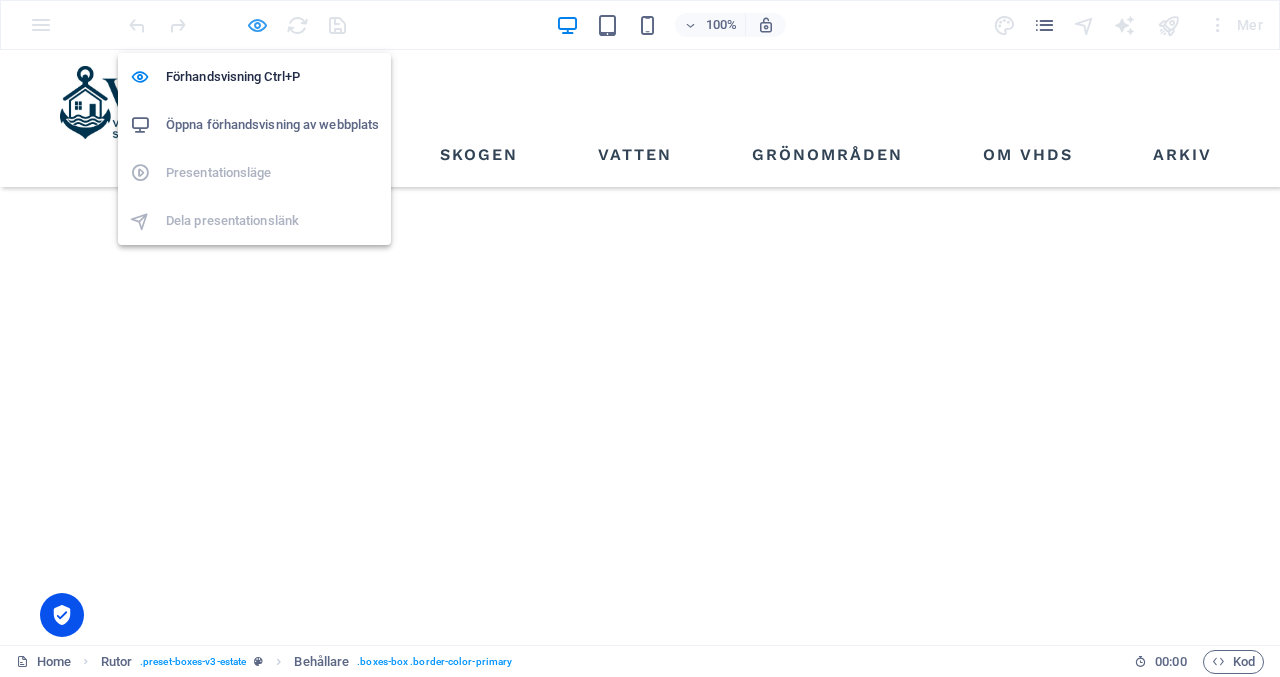 click at bounding box center (257, 25) 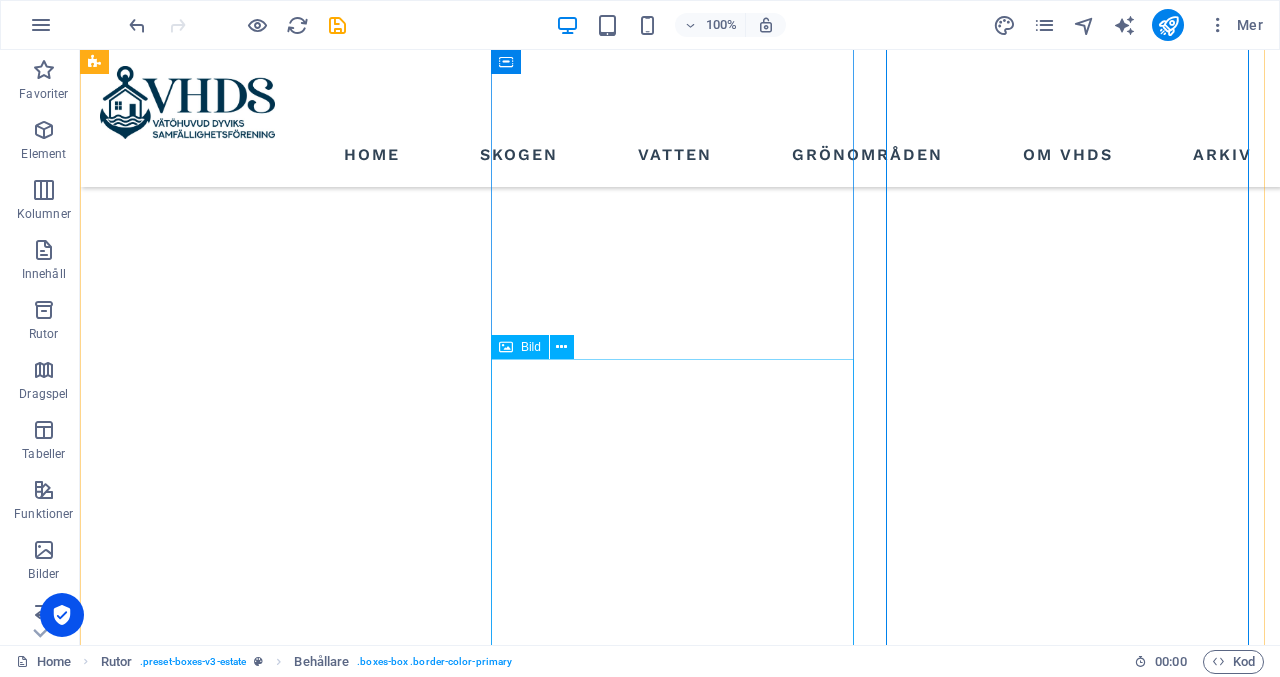 click on "Bild" at bounding box center [531, 347] 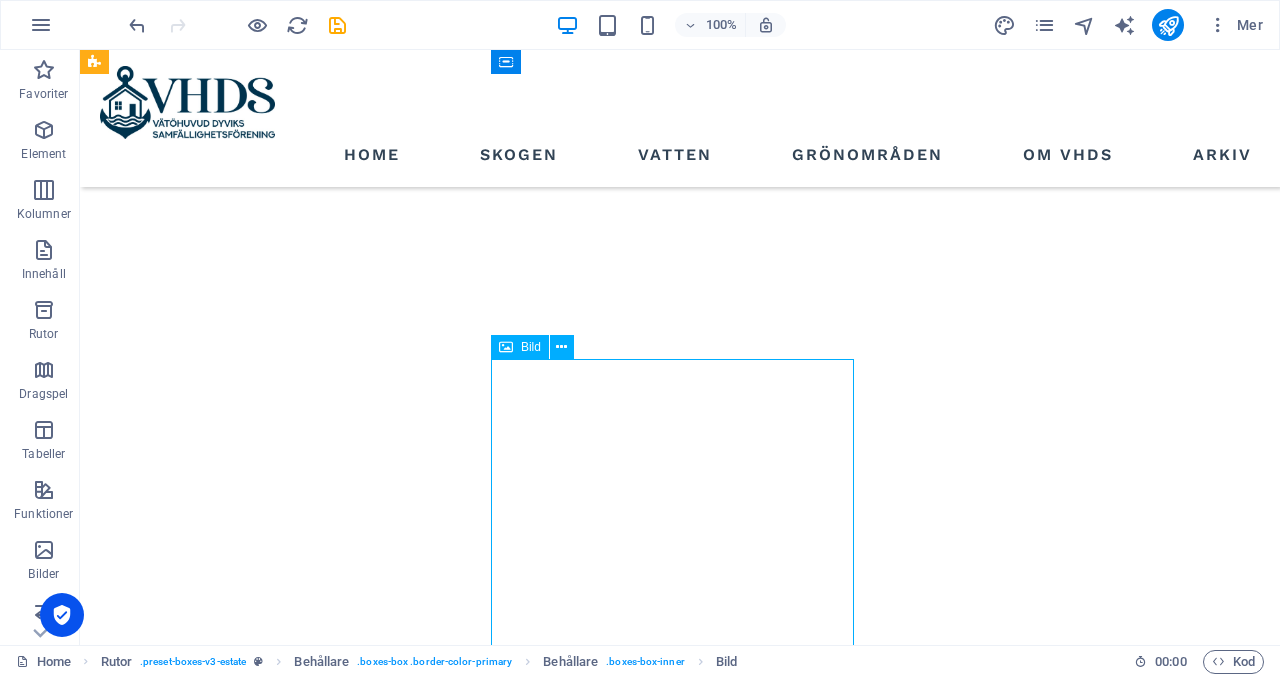 click on "Bild" at bounding box center (531, 347) 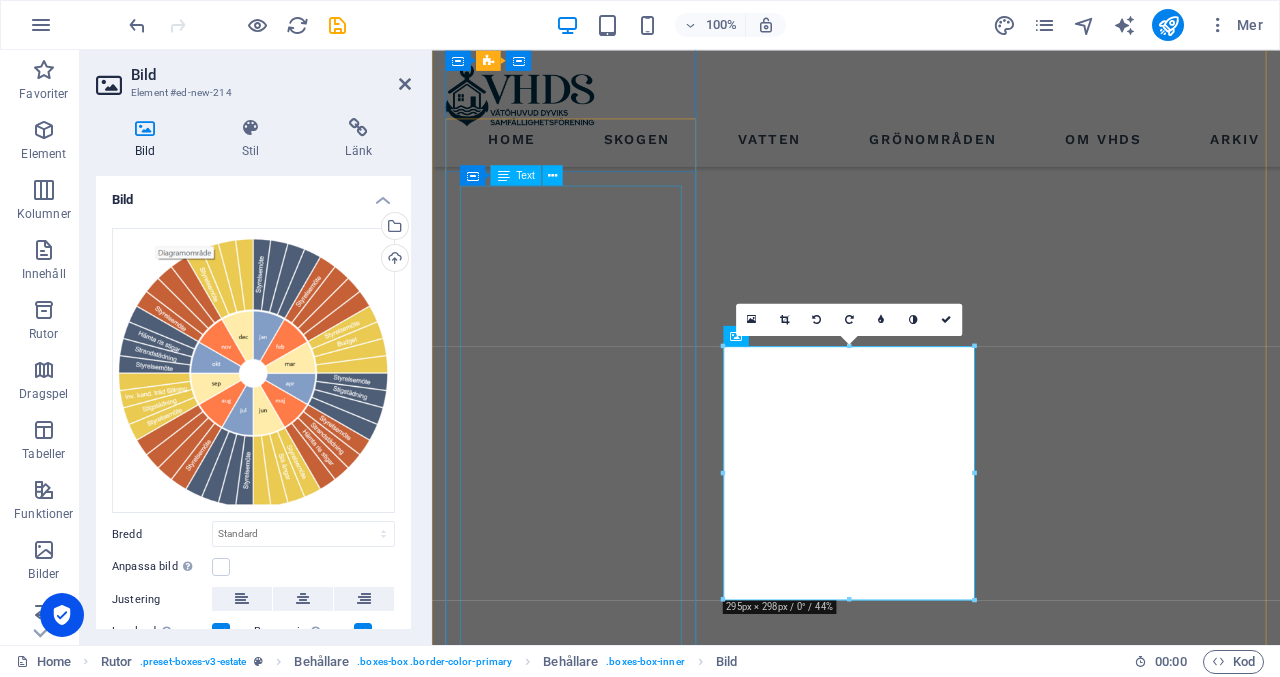 scroll, scrollTop: 1644, scrollLeft: 0, axis: vertical 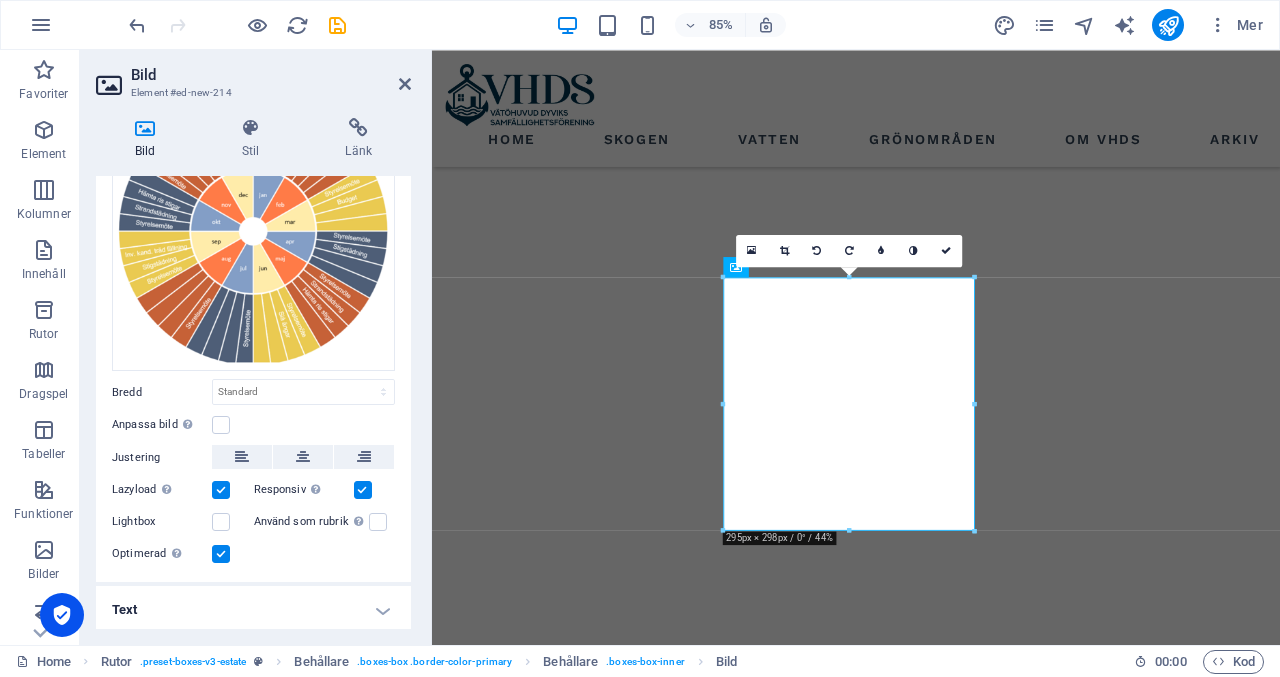 drag, startPoint x: 352, startPoint y: 535, endPoint x: 337, endPoint y: 515, distance: 25 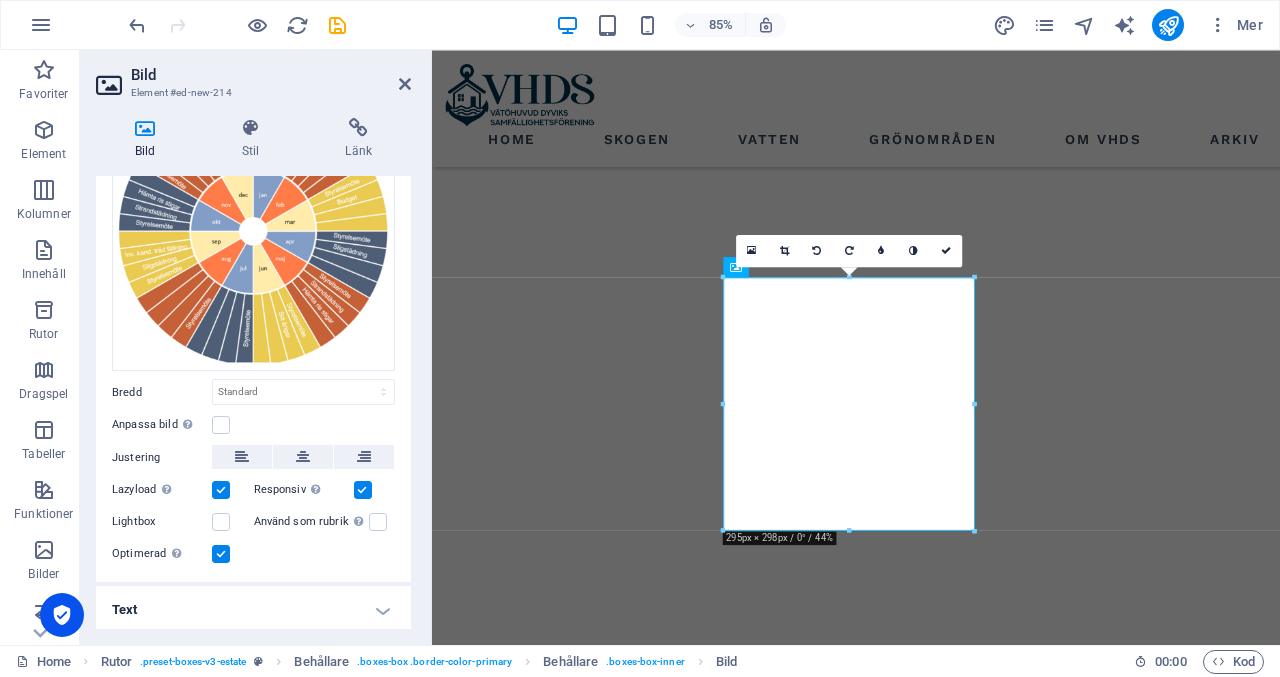 click on "Dra filer hit, klicka för att välja filer eller välj filer från Filer eller våra gratis arkivfoton och videor Välj filer från filhanterare, arkivbilder eller ladda upp fil(er) Ladda upp Bredd Standard auto px rem % em vh vw Anpassa bild Anpassa bilden automatiskt att passa en bestämd bredd och höjd Höjd Standard auto px Justering Lazyload Laddning av bilder efter att sidan laddats förbättrar sidhastigheten. Responsiv Ladda automatiskt retina-bild och smartmobil-optimerade storlekar. Lightbox Använd som rubrik Bilden omsluts i en H1-rubriktagg. Användbart för att ge alternativ text vikten av en H1-rubrik, t.ex. för logotypen. Använd inte om du är osäker. Optimerad Bilder komprimeras för att förbättra sidans hastighet. Position Riktning Anpassad X-förskjutning 50 px rem % vh vw Y-förskjutning 50 px rem % vh vw" at bounding box center (253, 326) 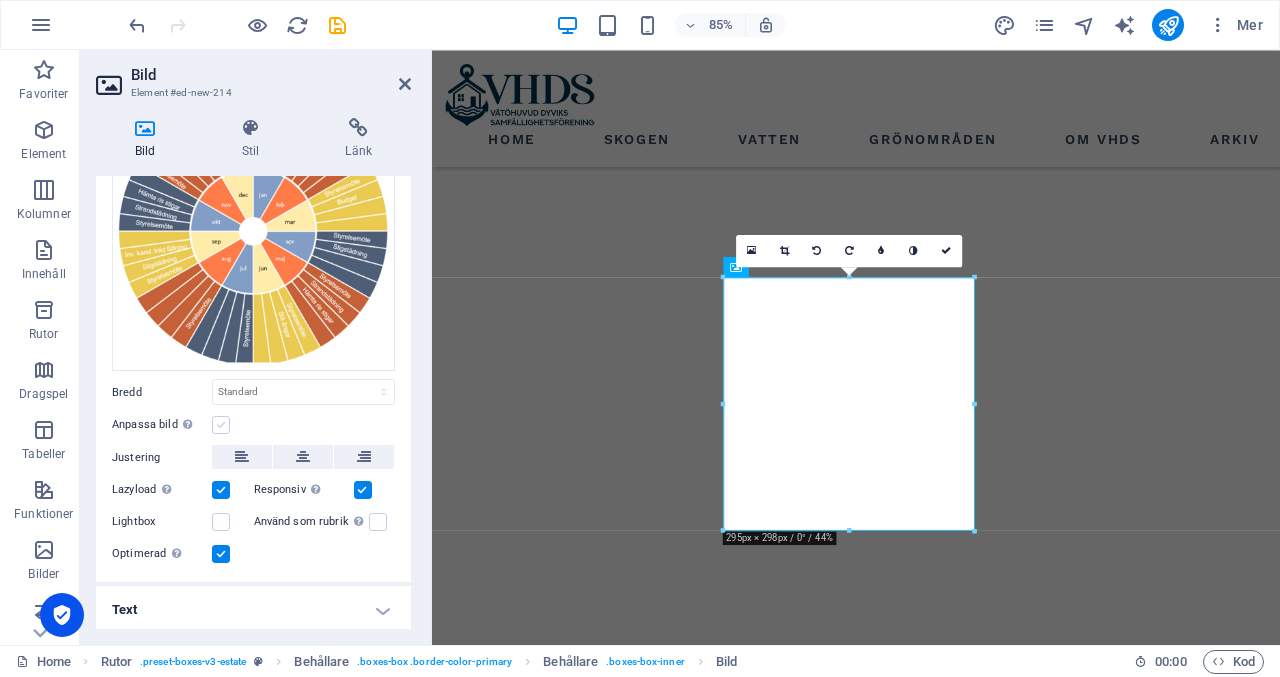click at bounding box center [221, 425] 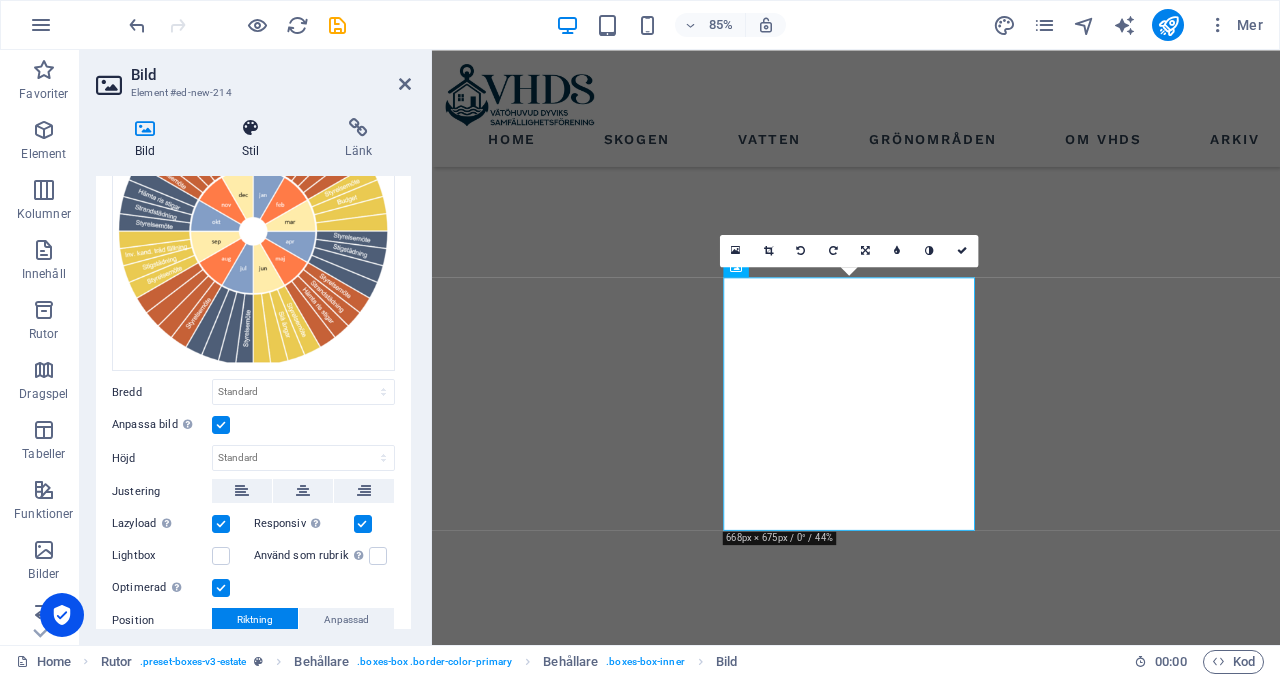 click at bounding box center (251, 128) 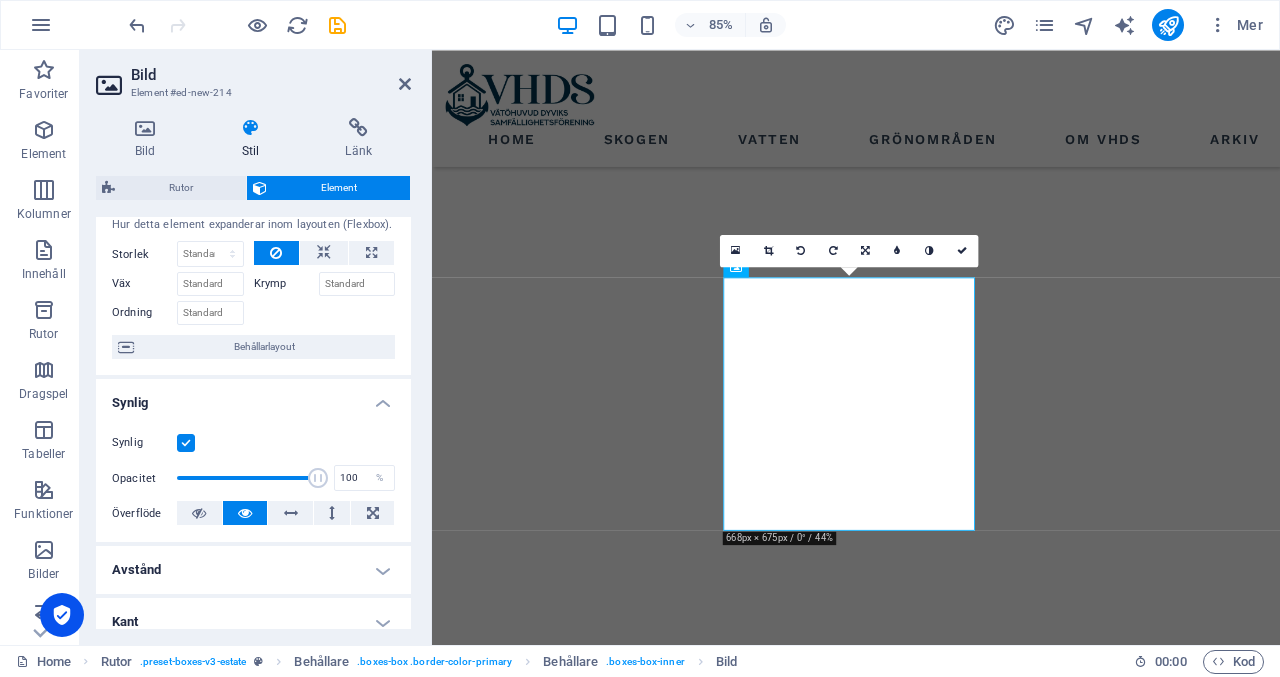 scroll, scrollTop: 0, scrollLeft: 0, axis: both 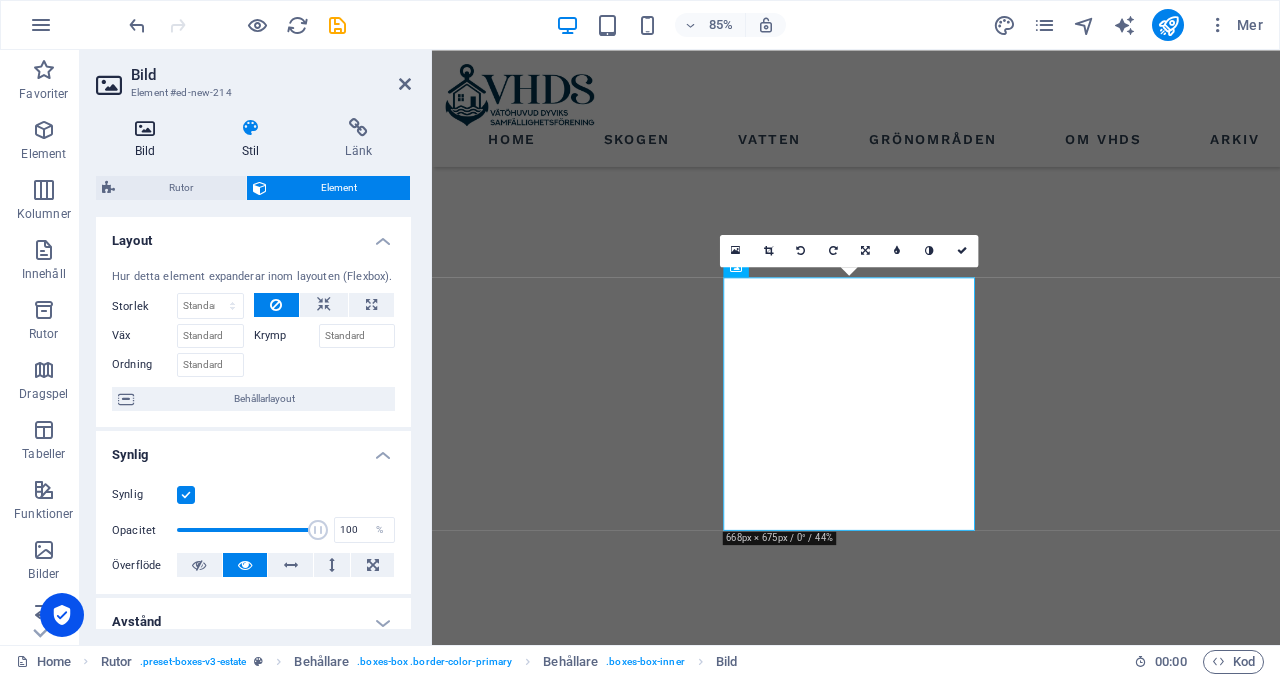 click at bounding box center (145, 128) 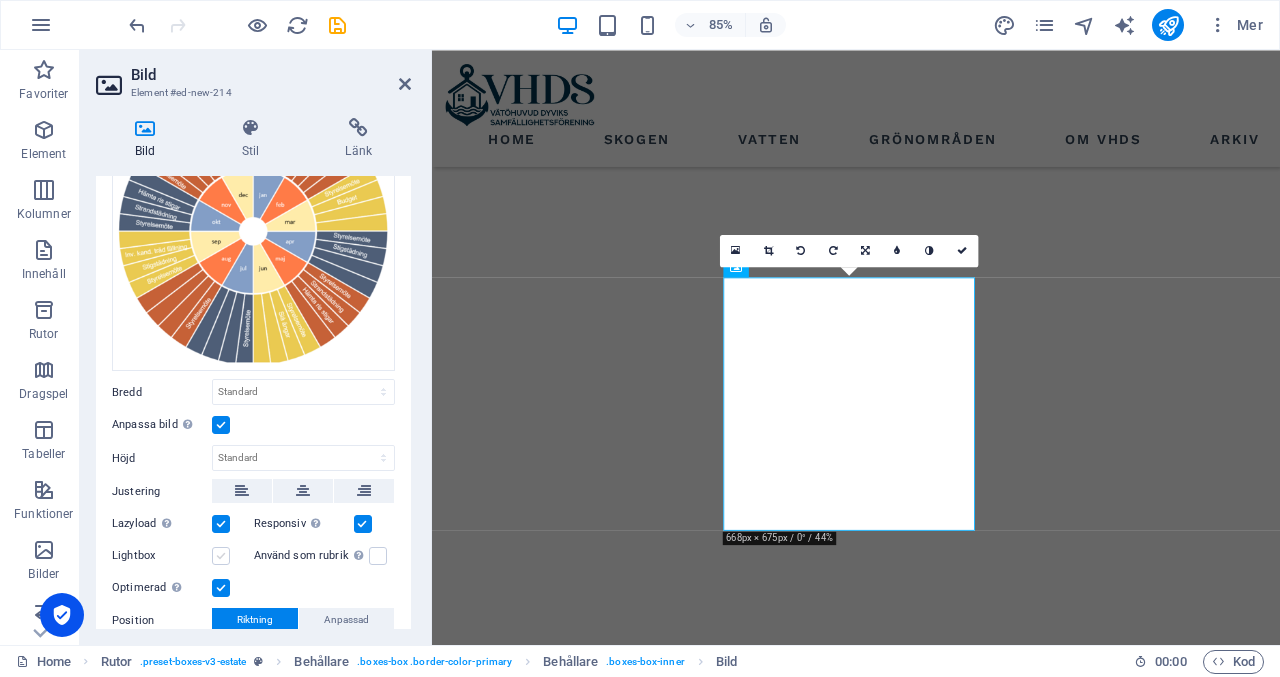 click at bounding box center [221, 556] 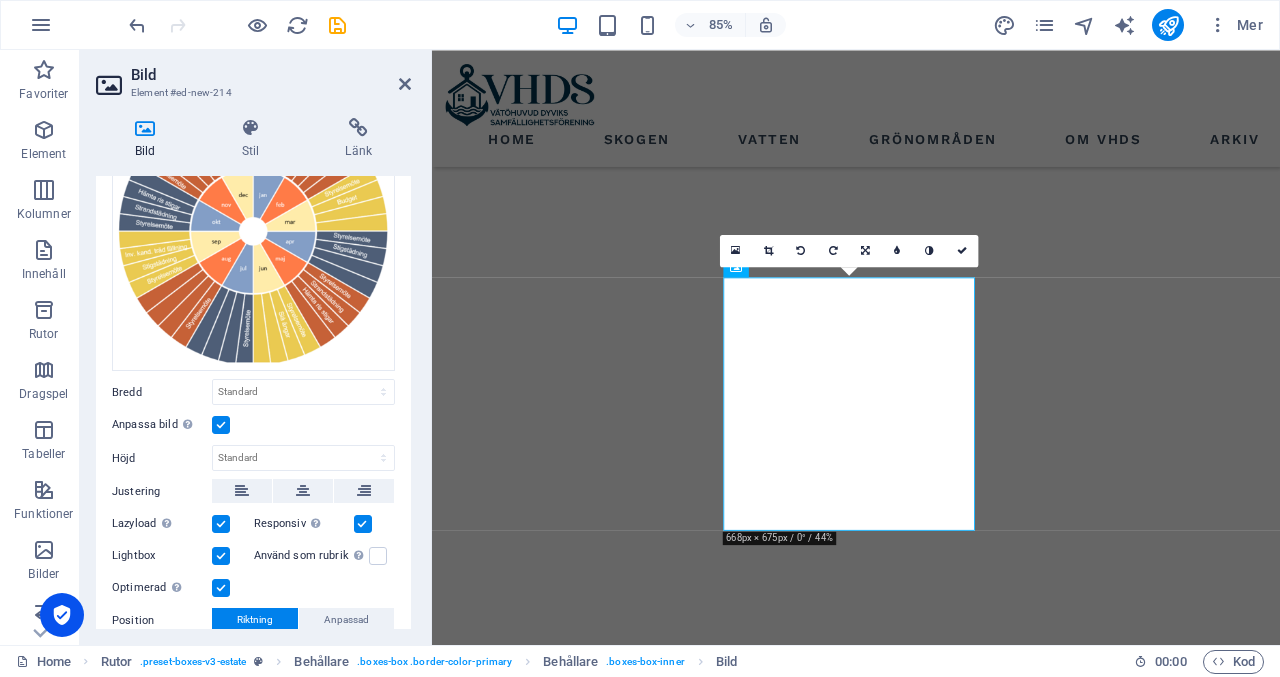click at bounding box center (221, 556) 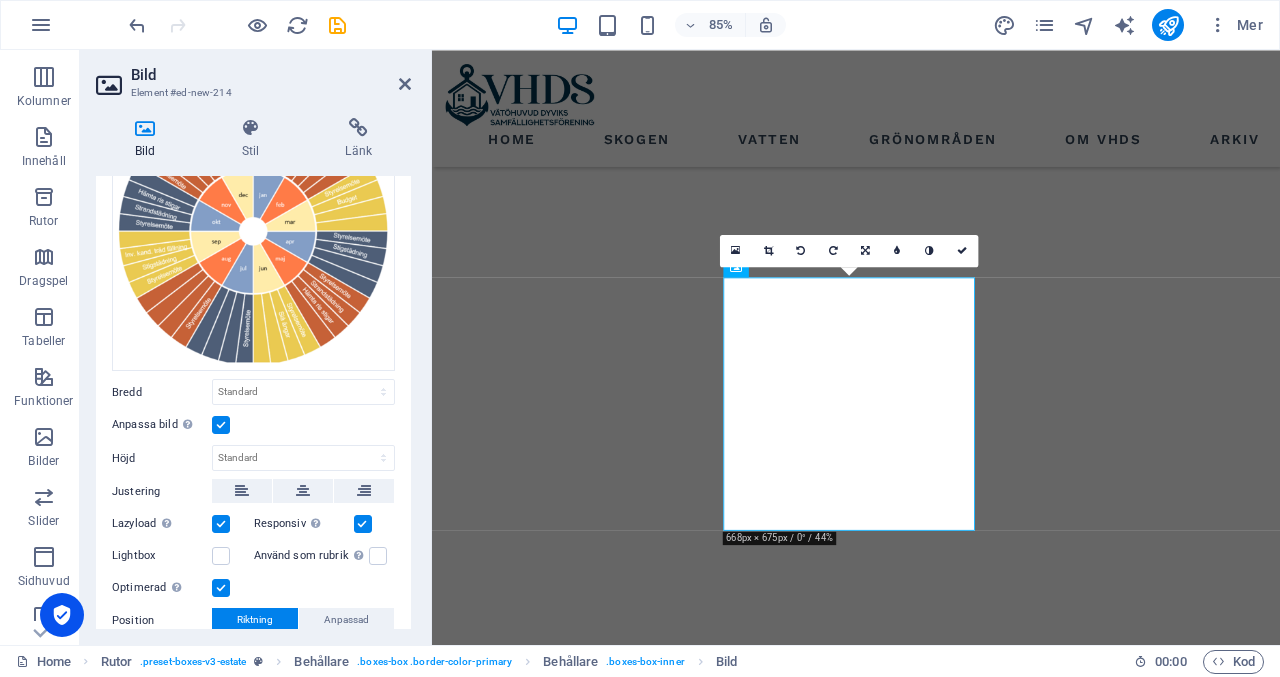 scroll, scrollTop: 0, scrollLeft: 0, axis: both 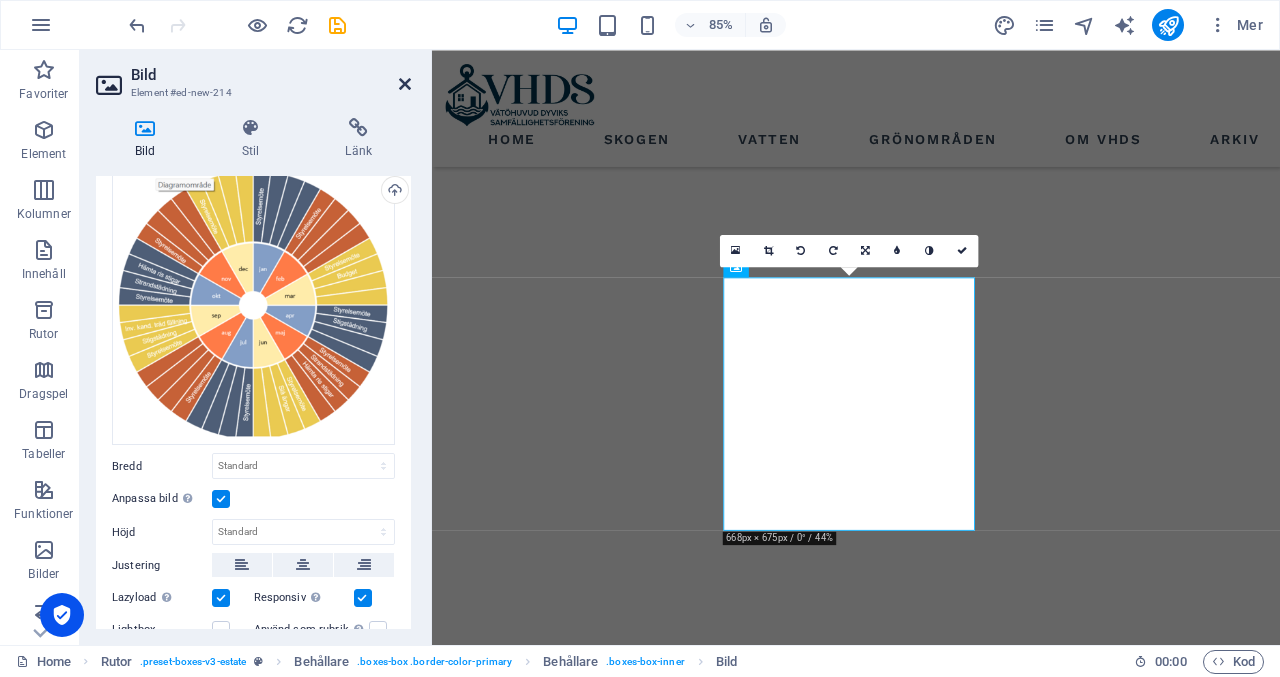 click at bounding box center (405, 84) 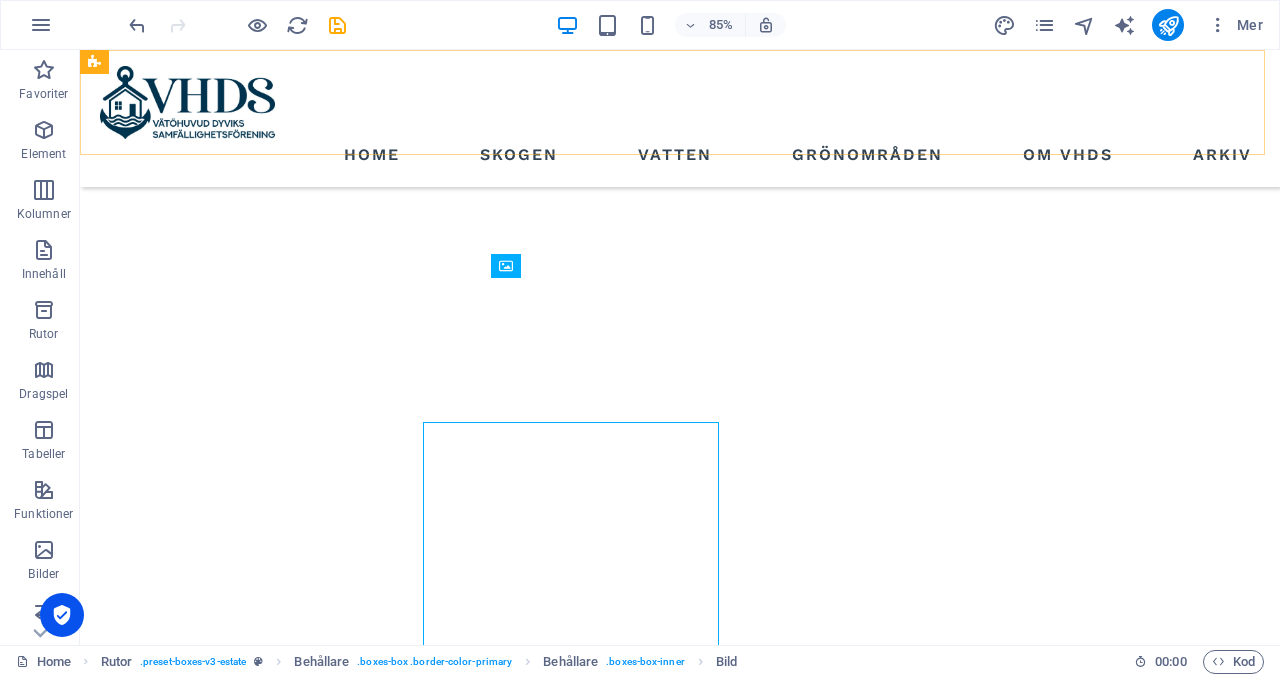 scroll, scrollTop: 1458, scrollLeft: 0, axis: vertical 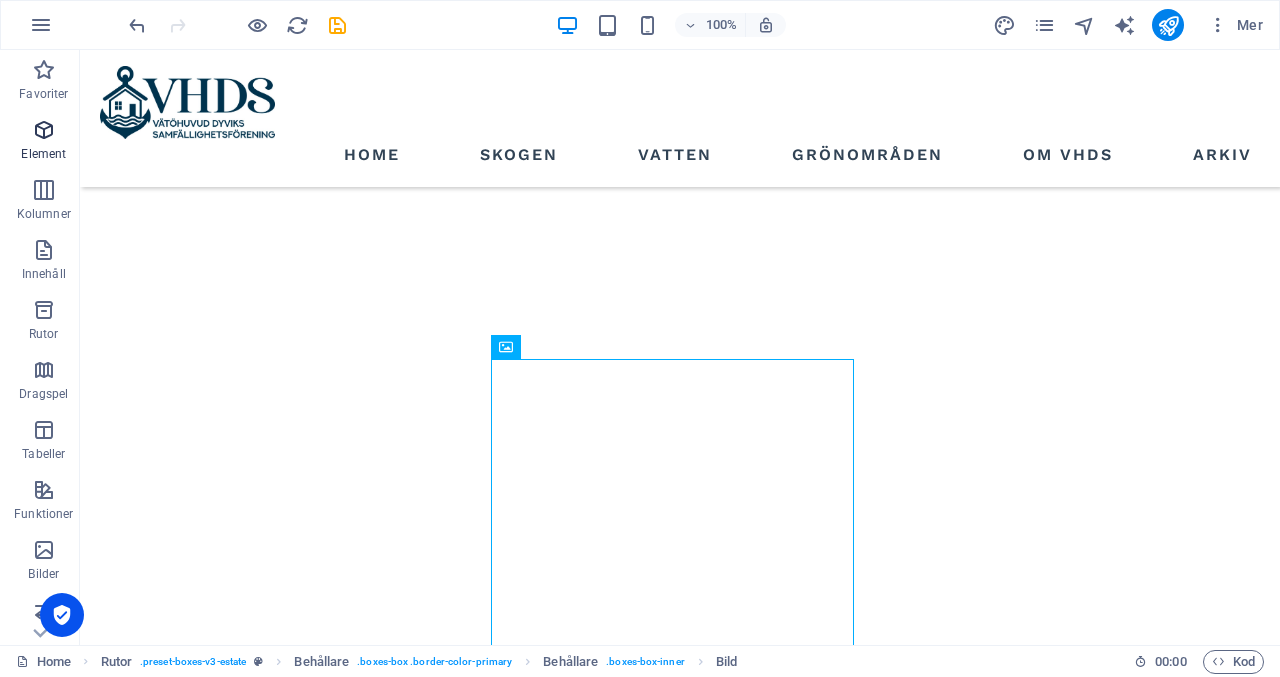 click at bounding box center [44, 130] 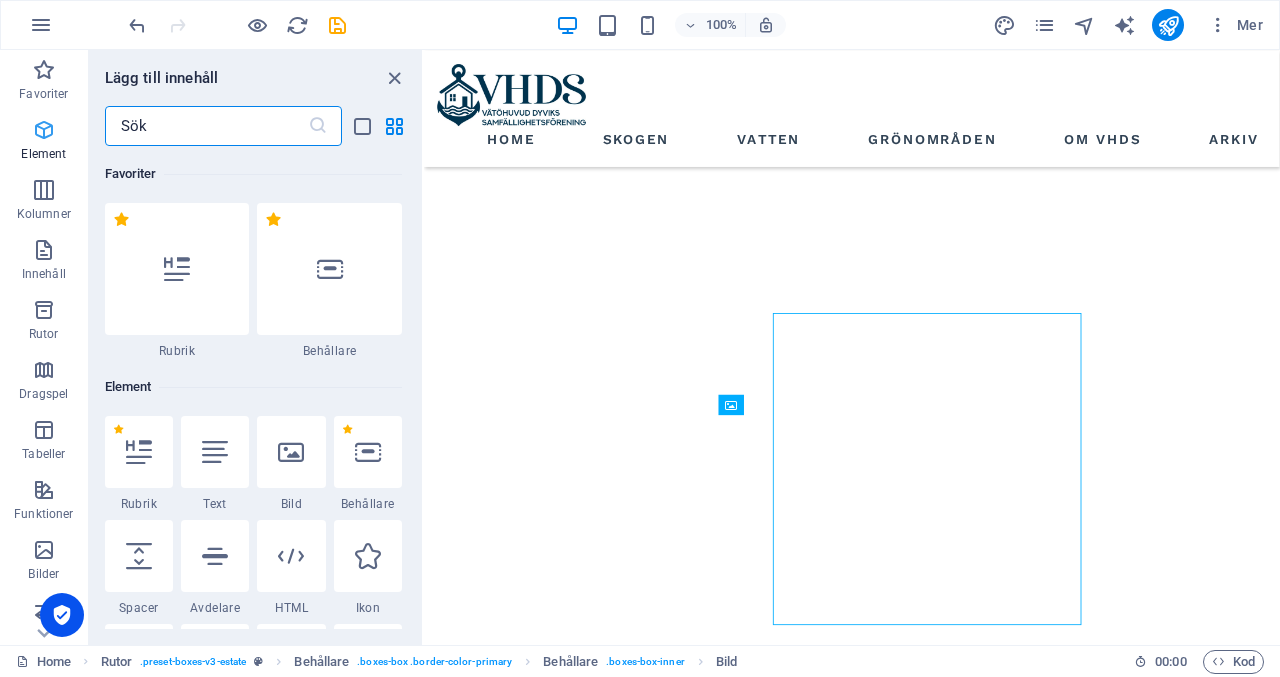 scroll, scrollTop: 1512, scrollLeft: 0, axis: vertical 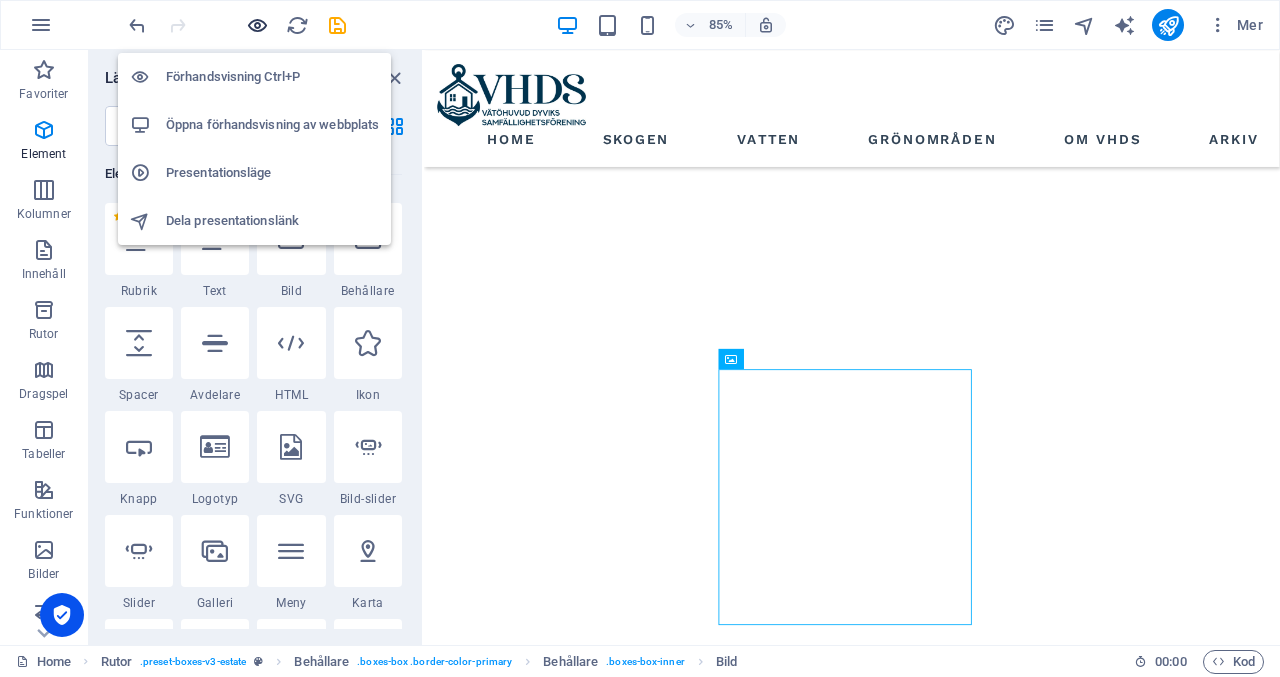 click at bounding box center [257, 25] 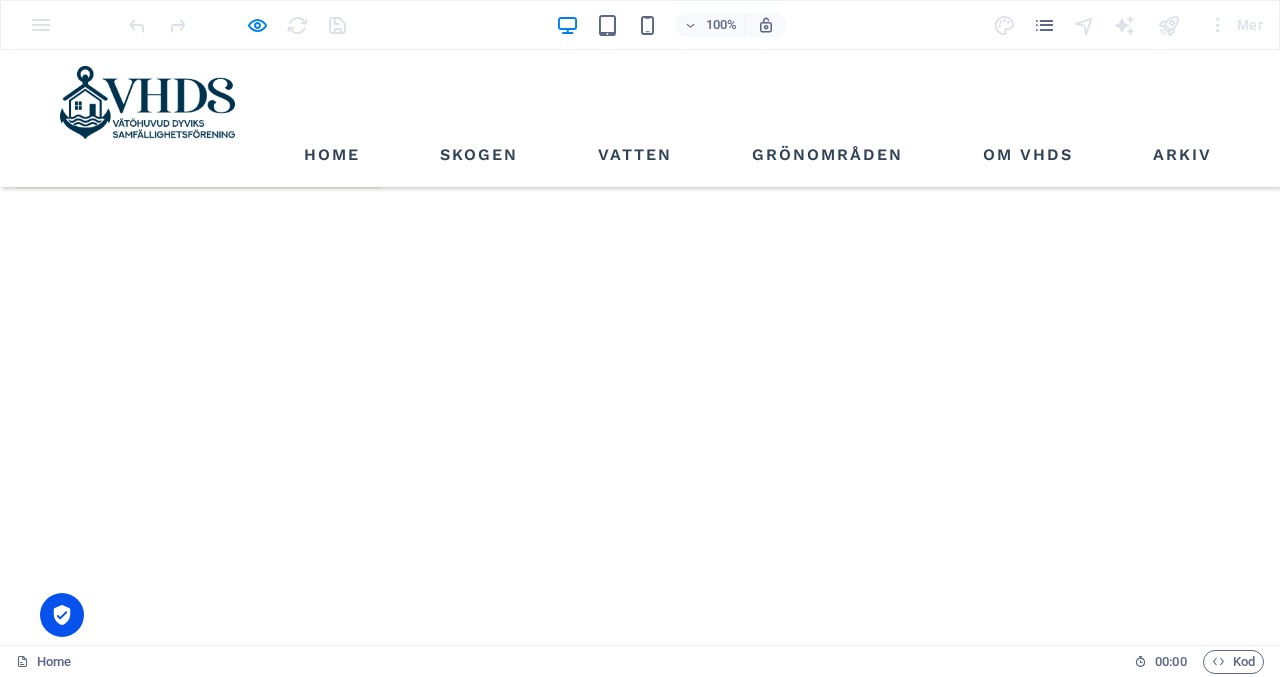 scroll, scrollTop: 1230, scrollLeft: 0, axis: vertical 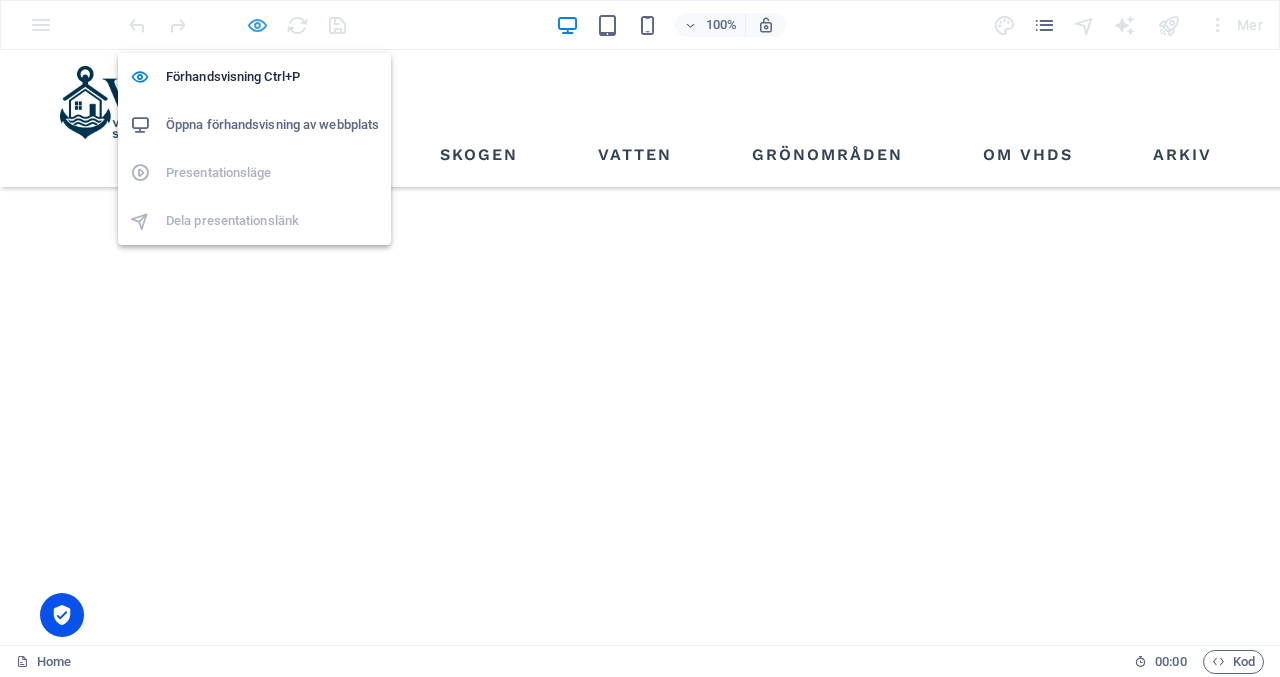 click at bounding box center [257, 25] 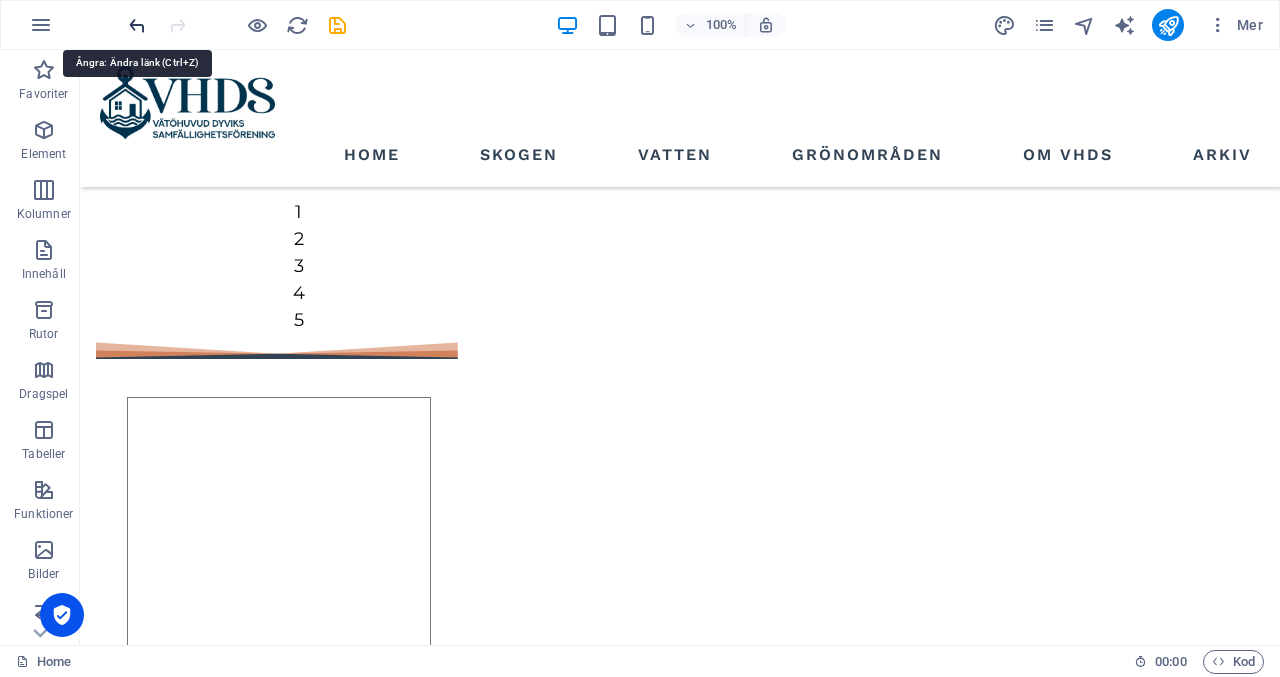 click at bounding box center (137, 25) 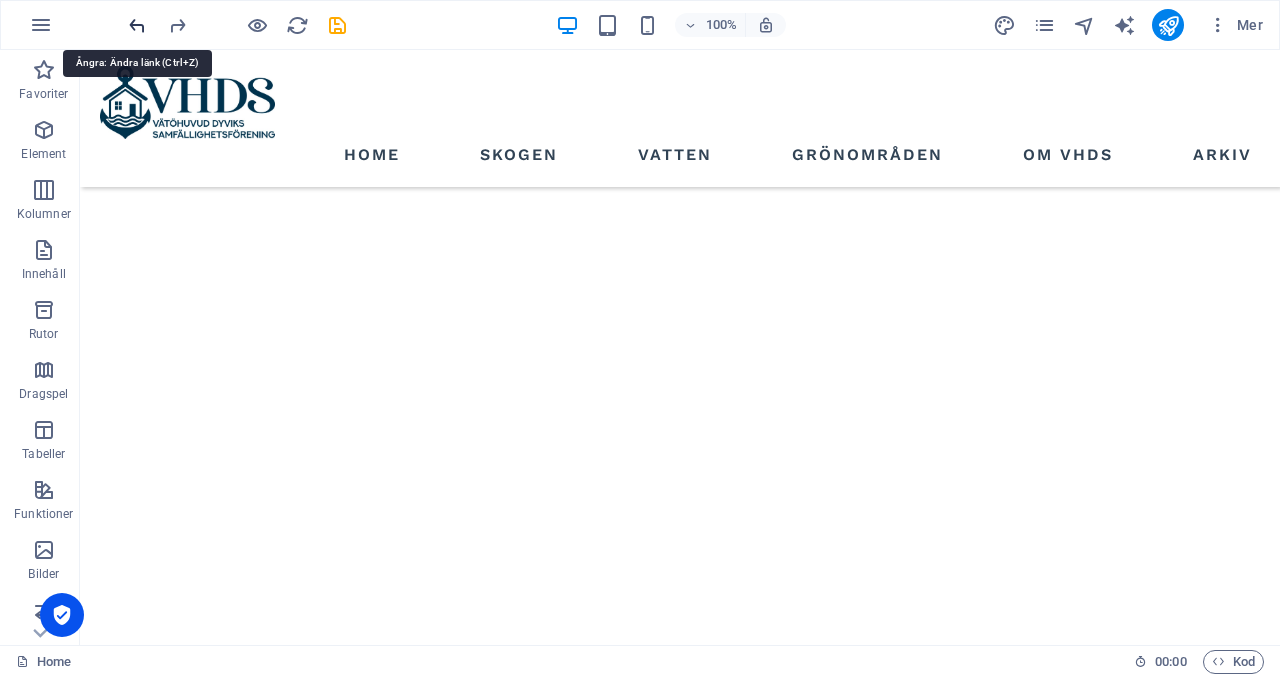 scroll, scrollTop: 1653, scrollLeft: 0, axis: vertical 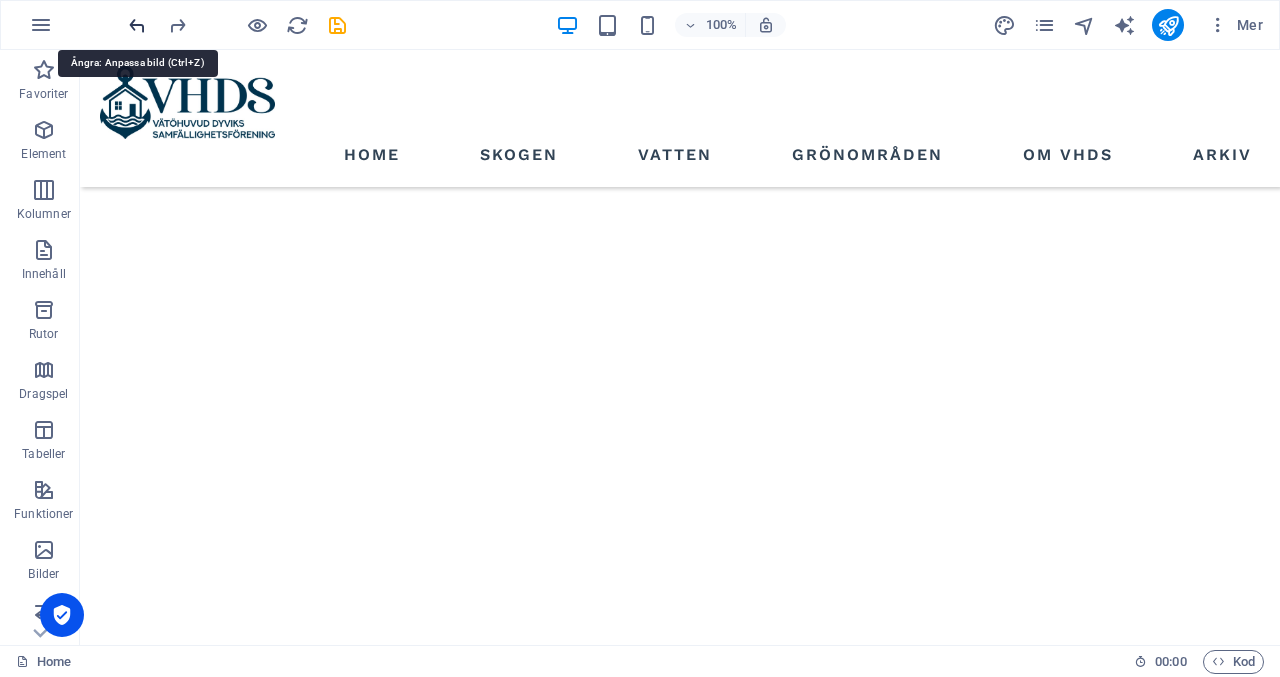 click at bounding box center (137, 25) 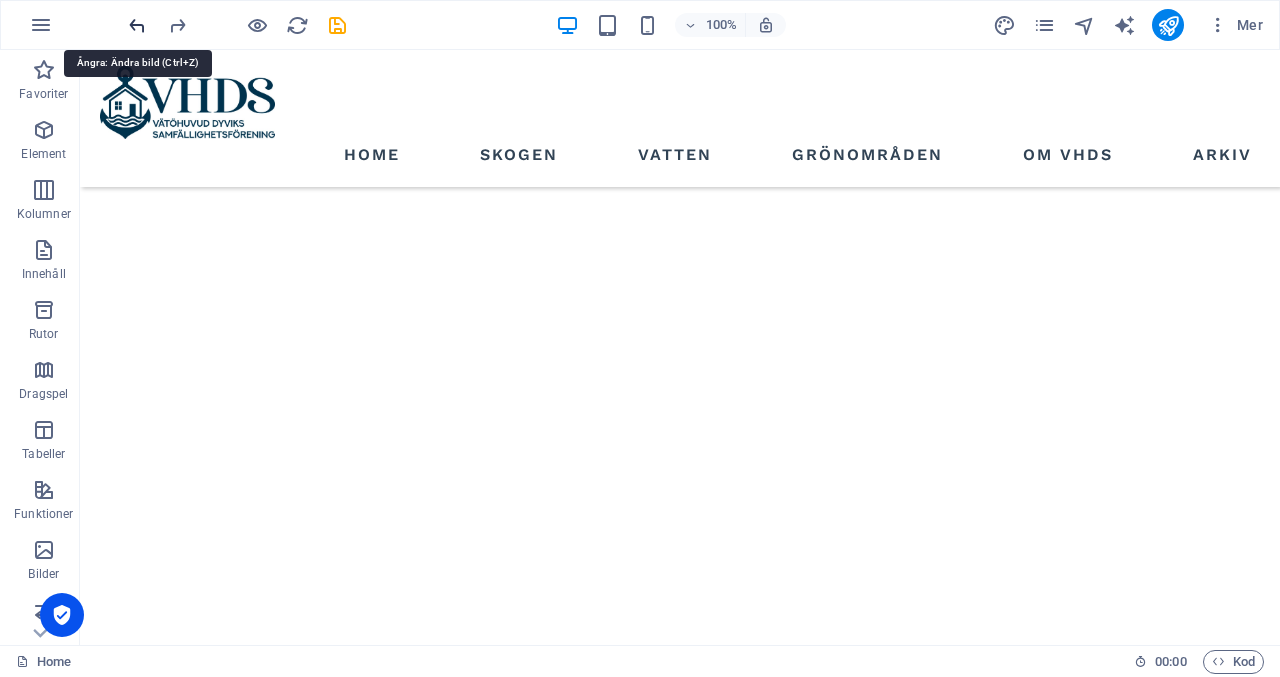 click at bounding box center [137, 25] 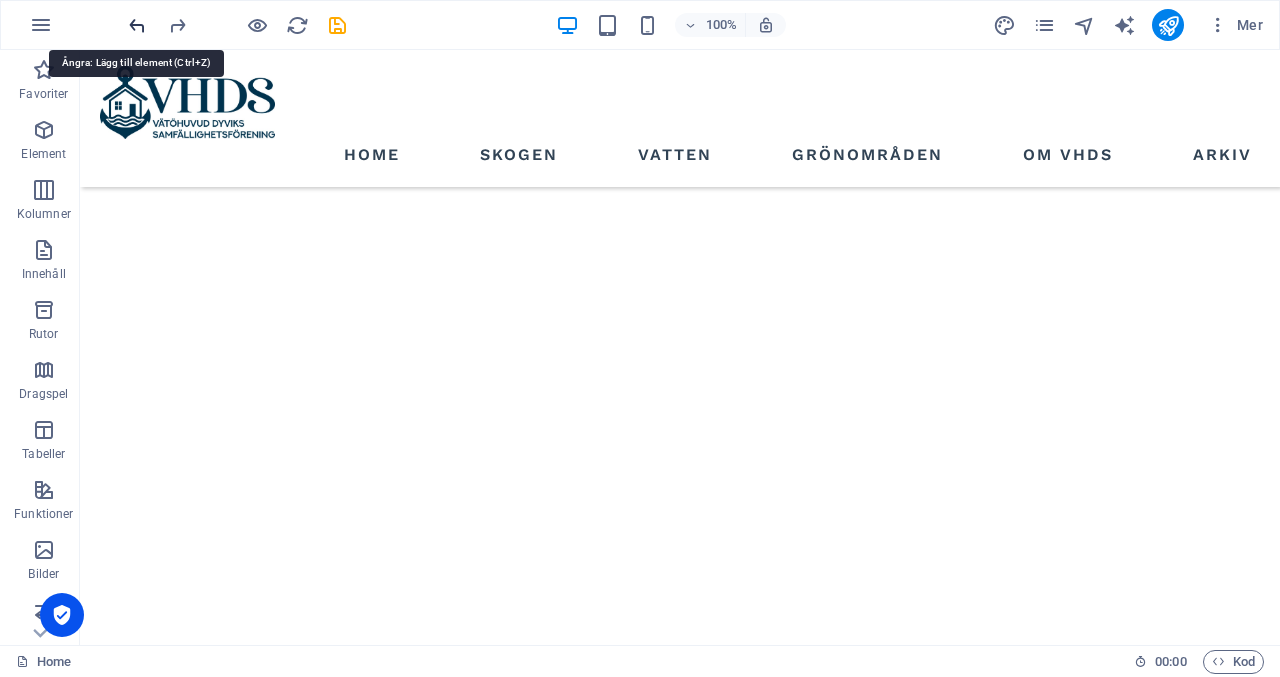 click at bounding box center (137, 25) 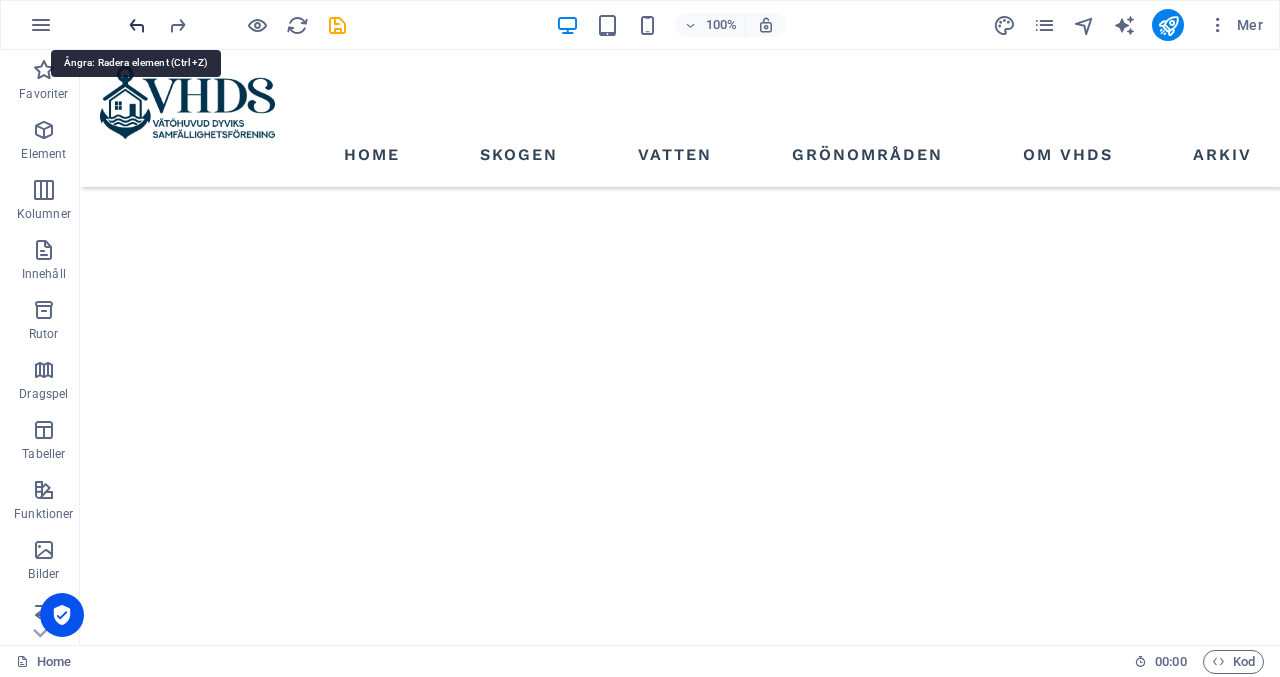 click at bounding box center (137, 25) 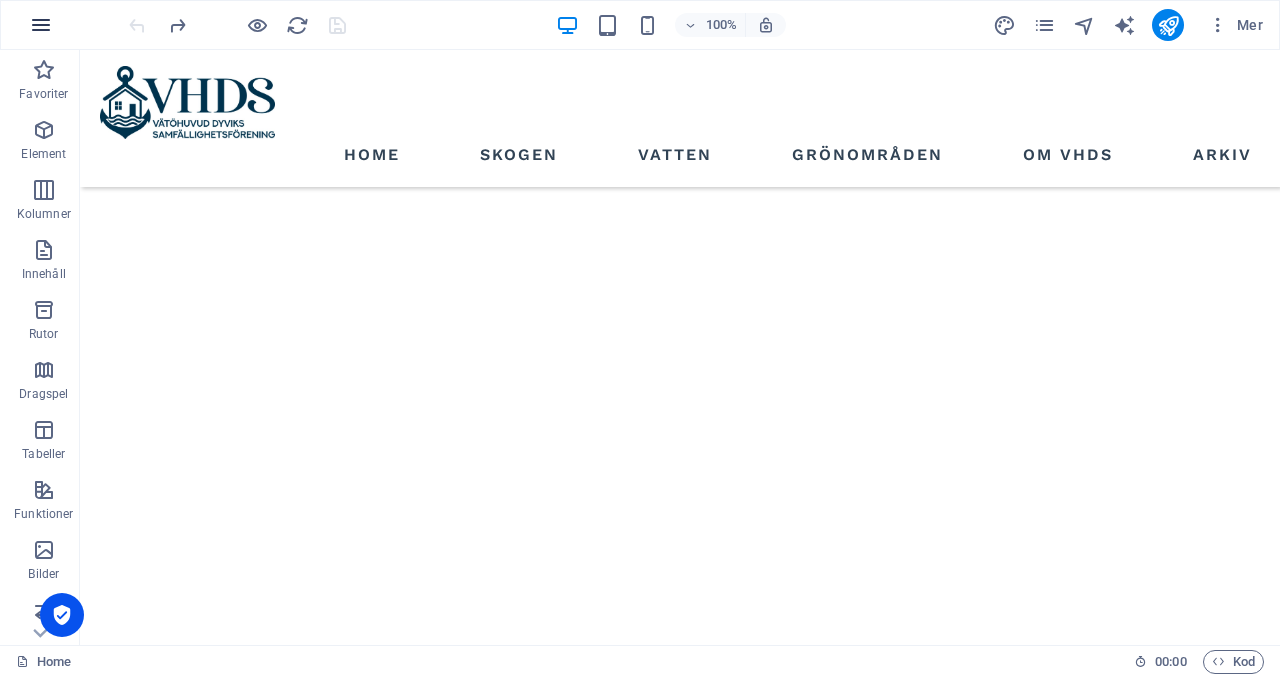 click at bounding box center (41, 25) 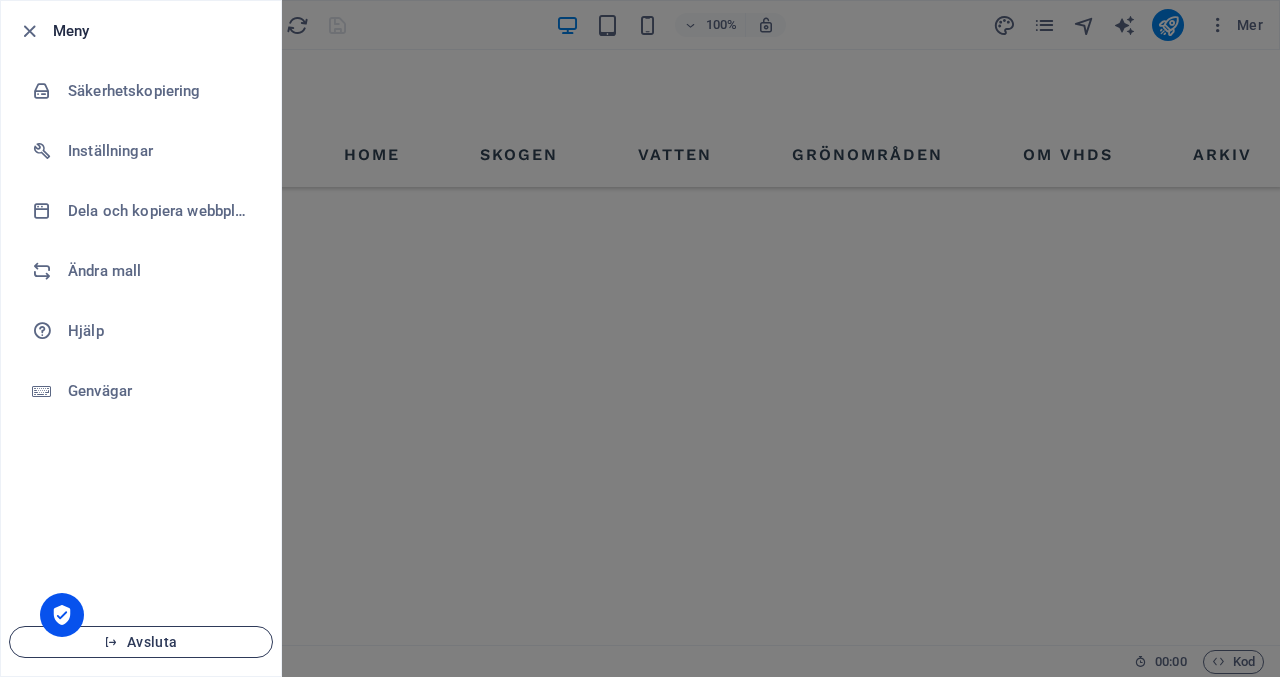 click on "Avsluta" at bounding box center (141, 642) 